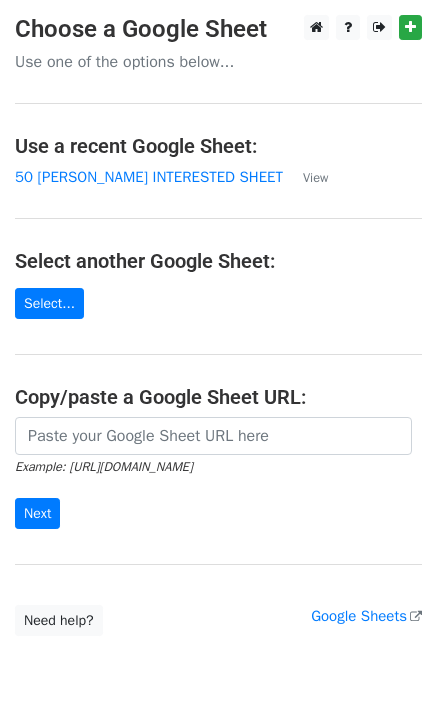scroll, scrollTop: 0, scrollLeft: 0, axis: both 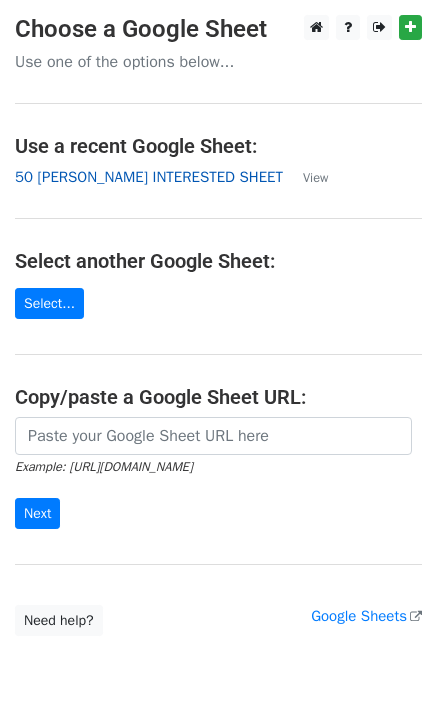 click on "50  [PERSON_NAME] INTERESTED SHEET" at bounding box center [149, 177] 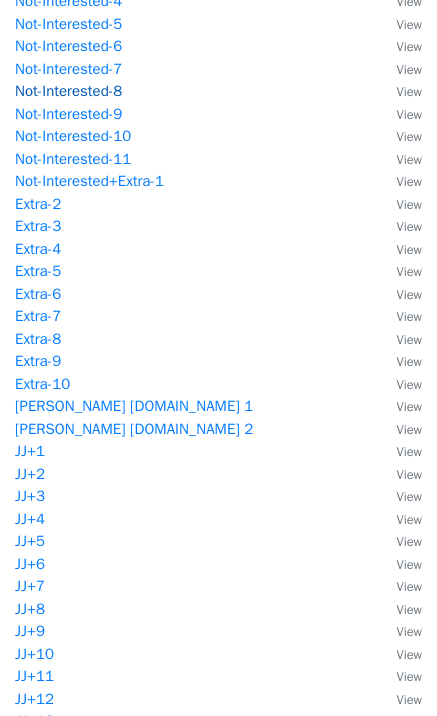 click on "Not-Interested-8" at bounding box center (68, 91) 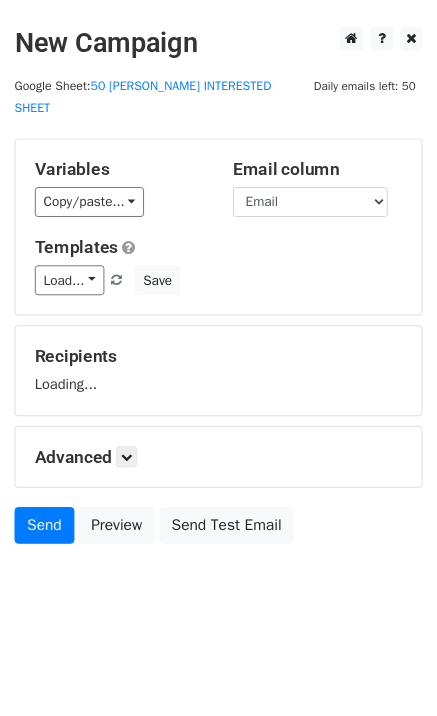 scroll, scrollTop: 0, scrollLeft: 0, axis: both 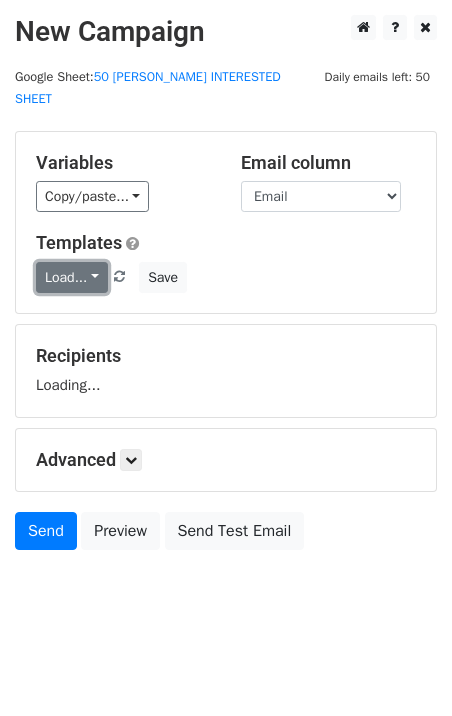 click on "Load..." at bounding box center [72, 277] 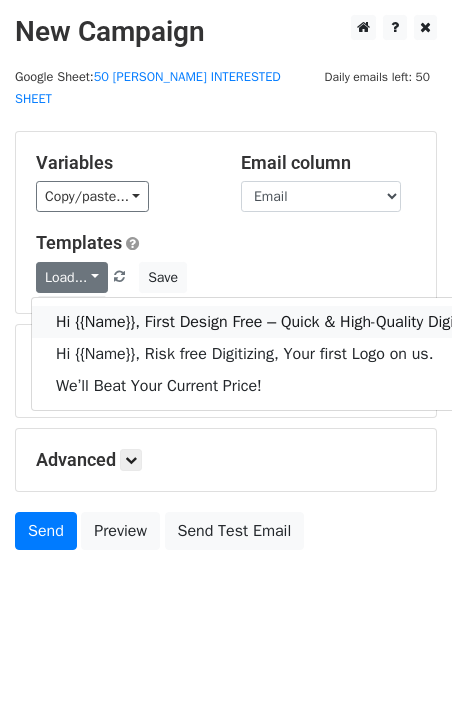 click on "Hi {{Name}}, First Design Free – Quick & High-Quality Digitizing!" at bounding box center (275, 322) 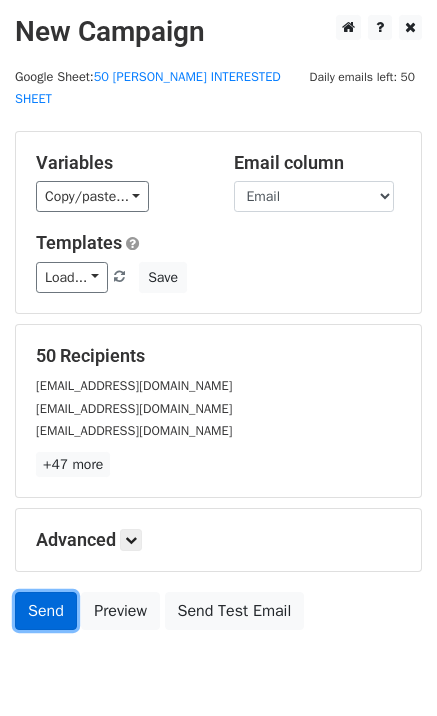 click on "Send" at bounding box center [46, 611] 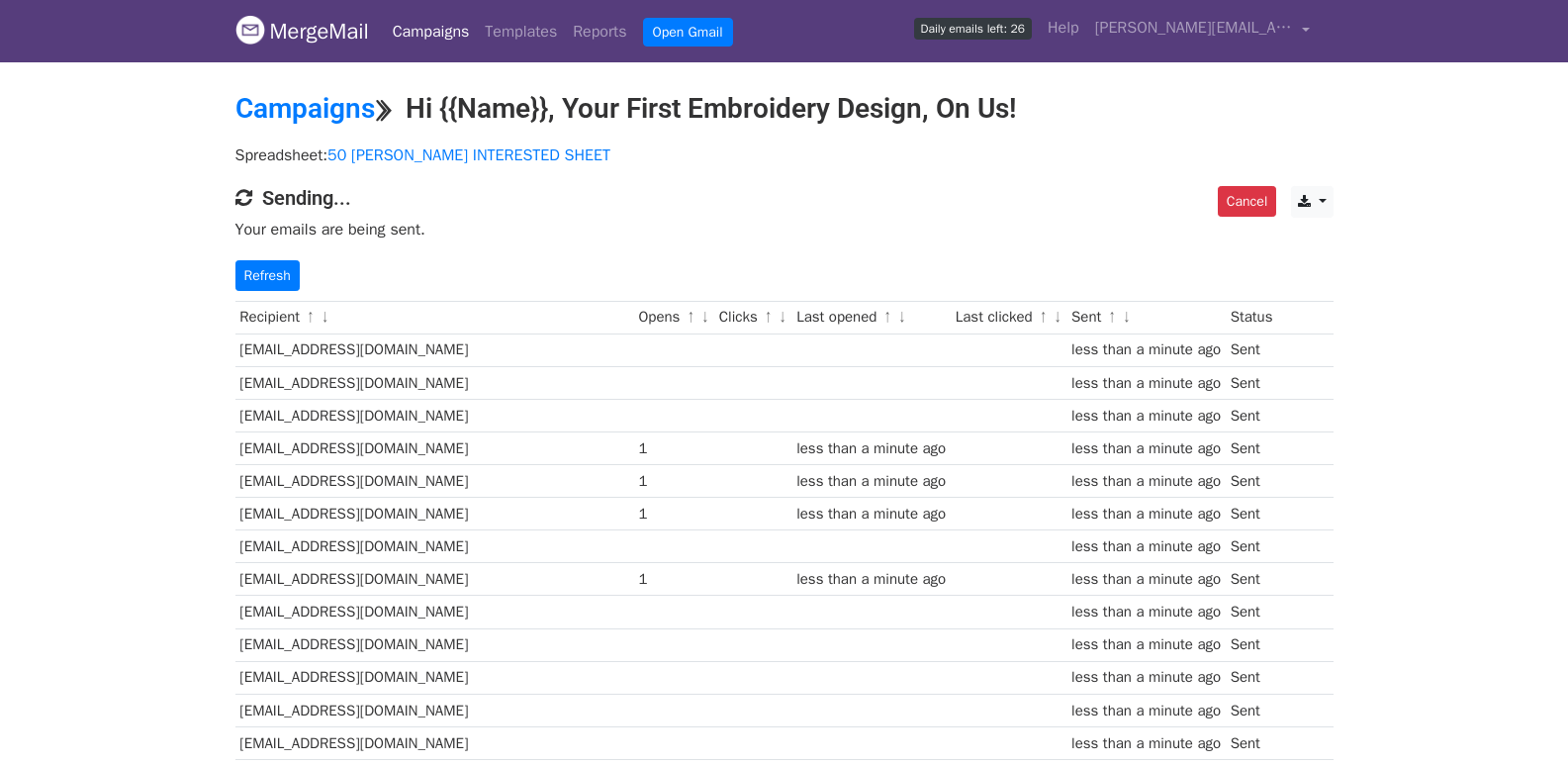 scroll, scrollTop: 0, scrollLeft: 0, axis: both 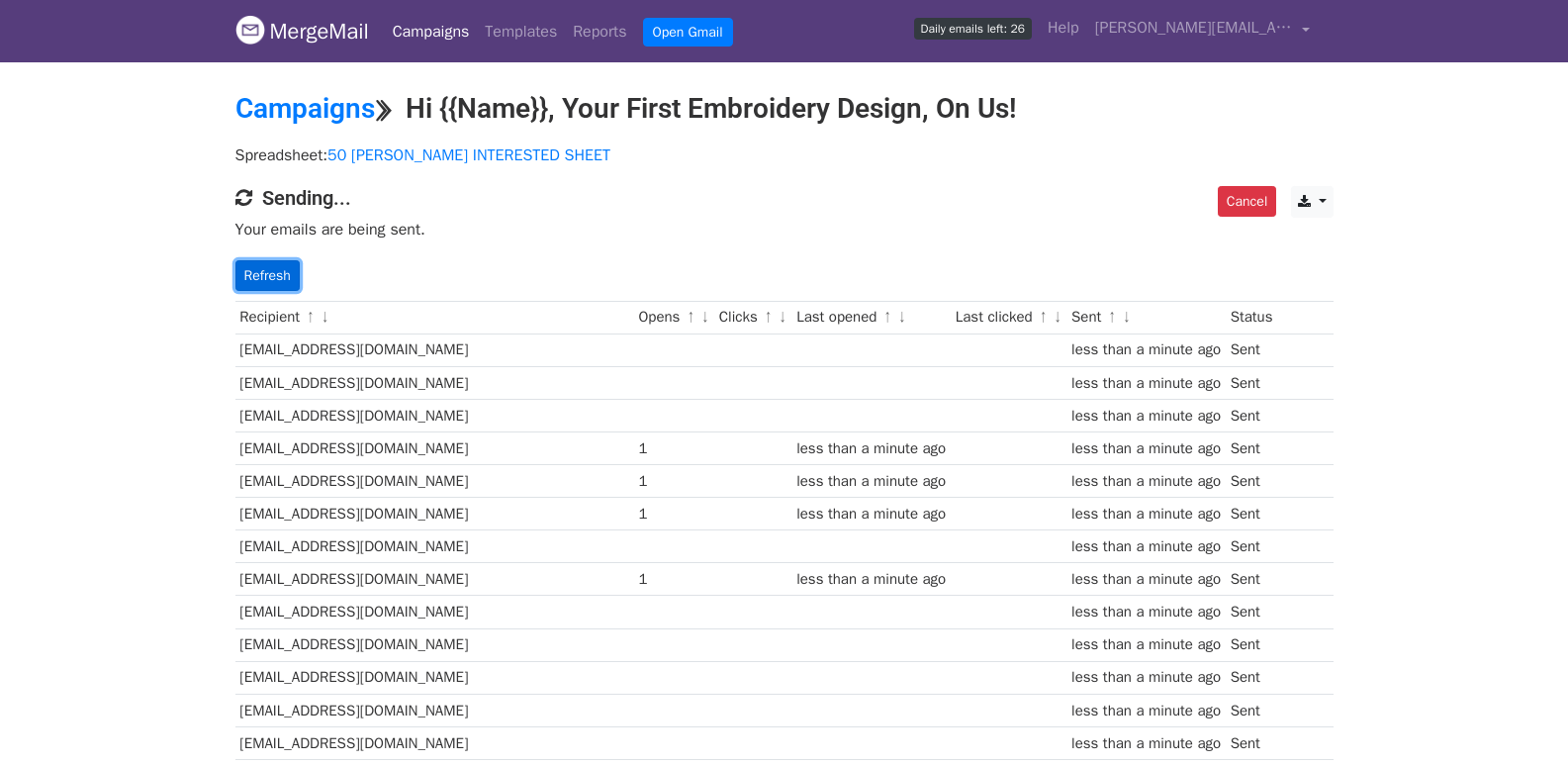 click on "Refresh" at bounding box center [267, 275] 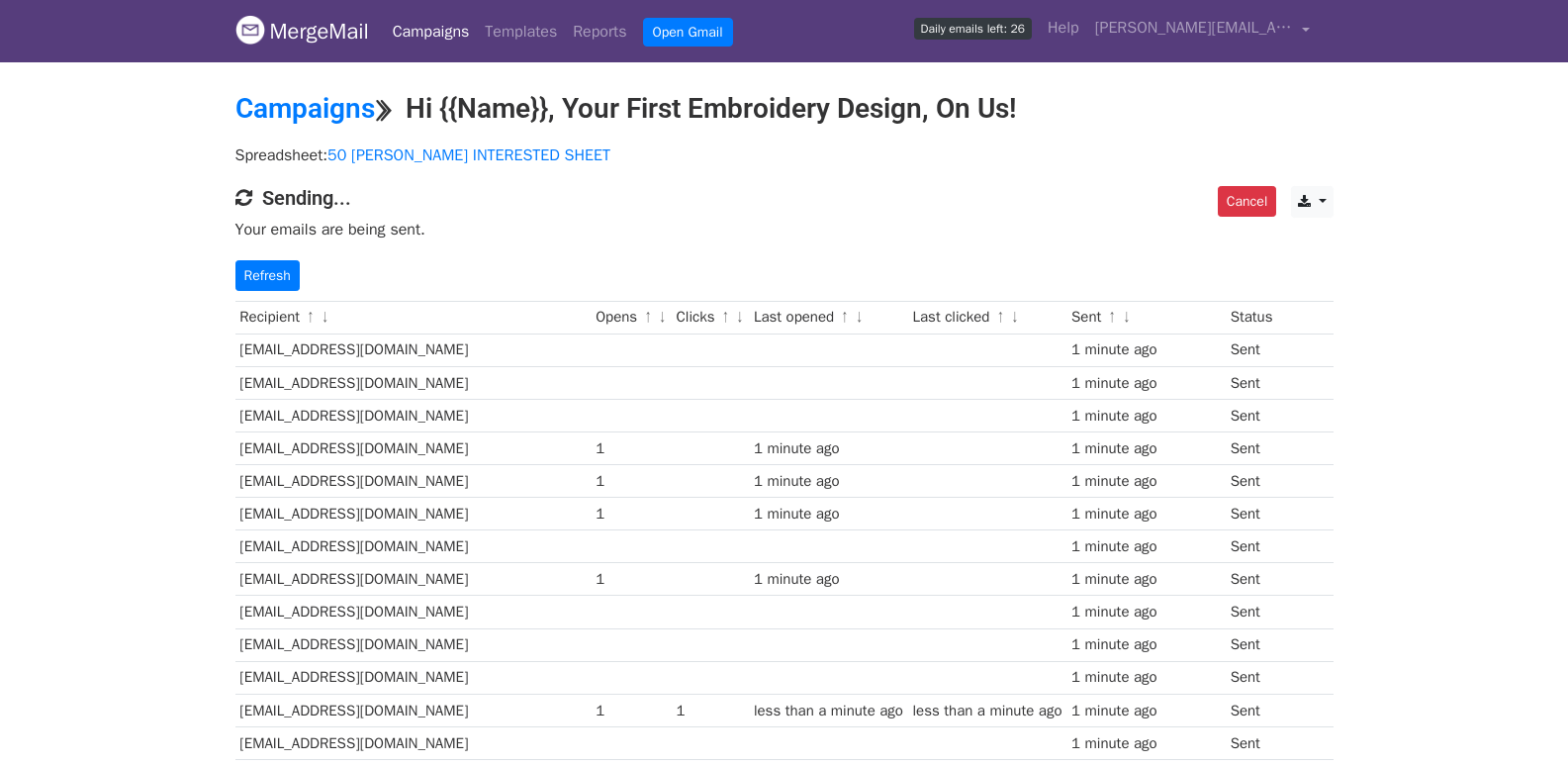 scroll, scrollTop: 0, scrollLeft: 0, axis: both 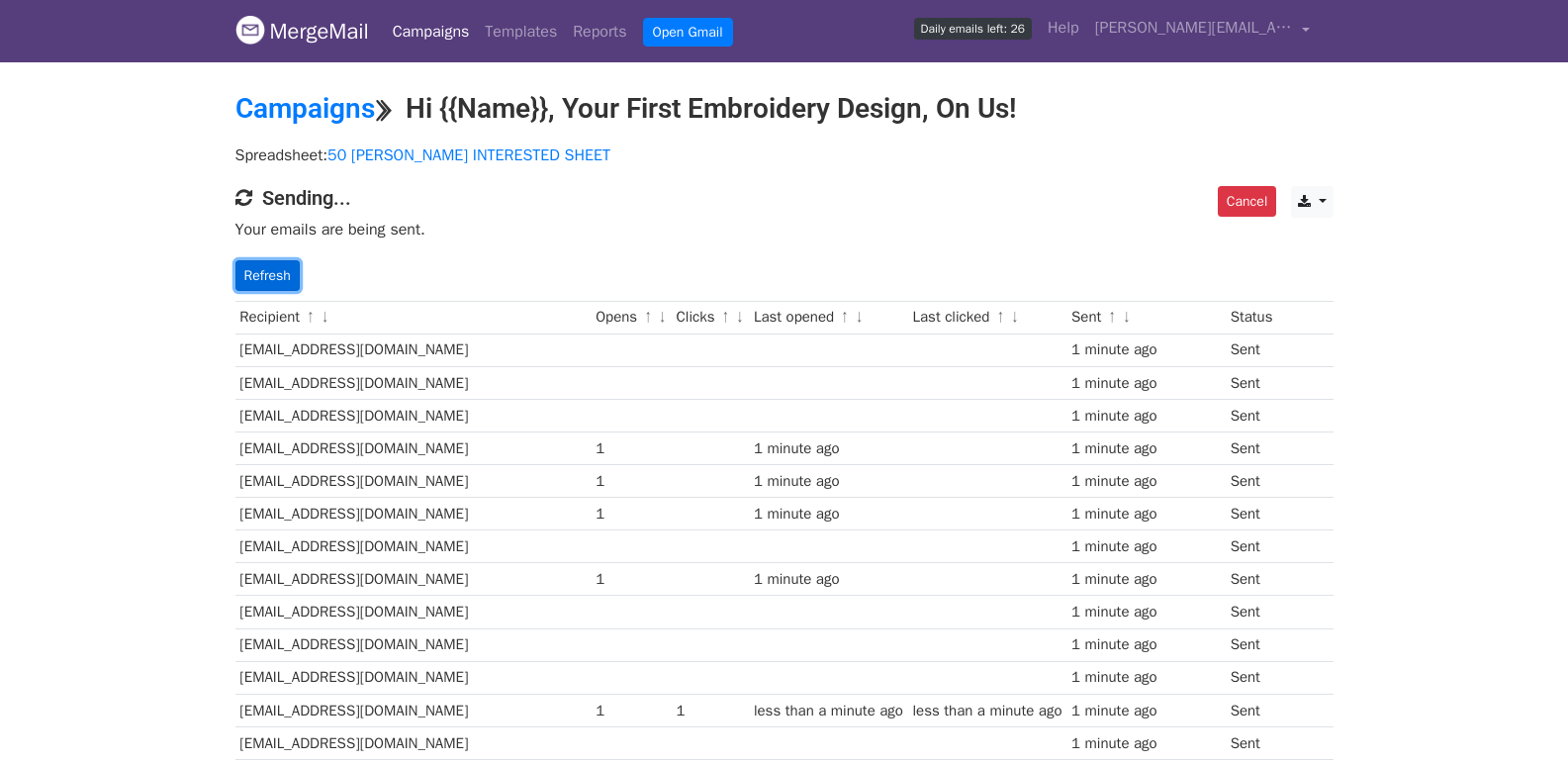 click on "Refresh" at bounding box center (267, 275) 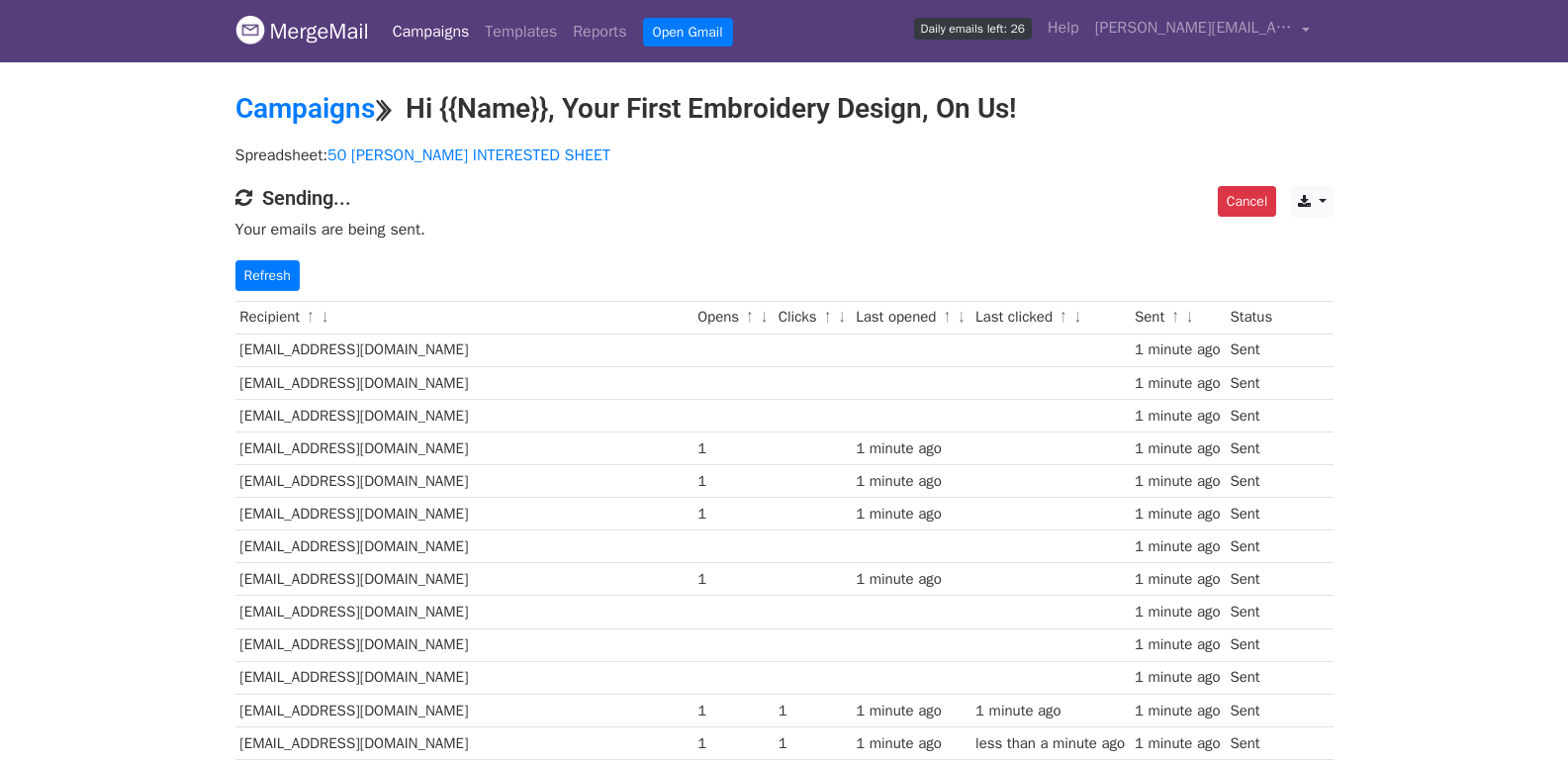 scroll, scrollTop: 614, scrollLeft: 0, axis: vertical 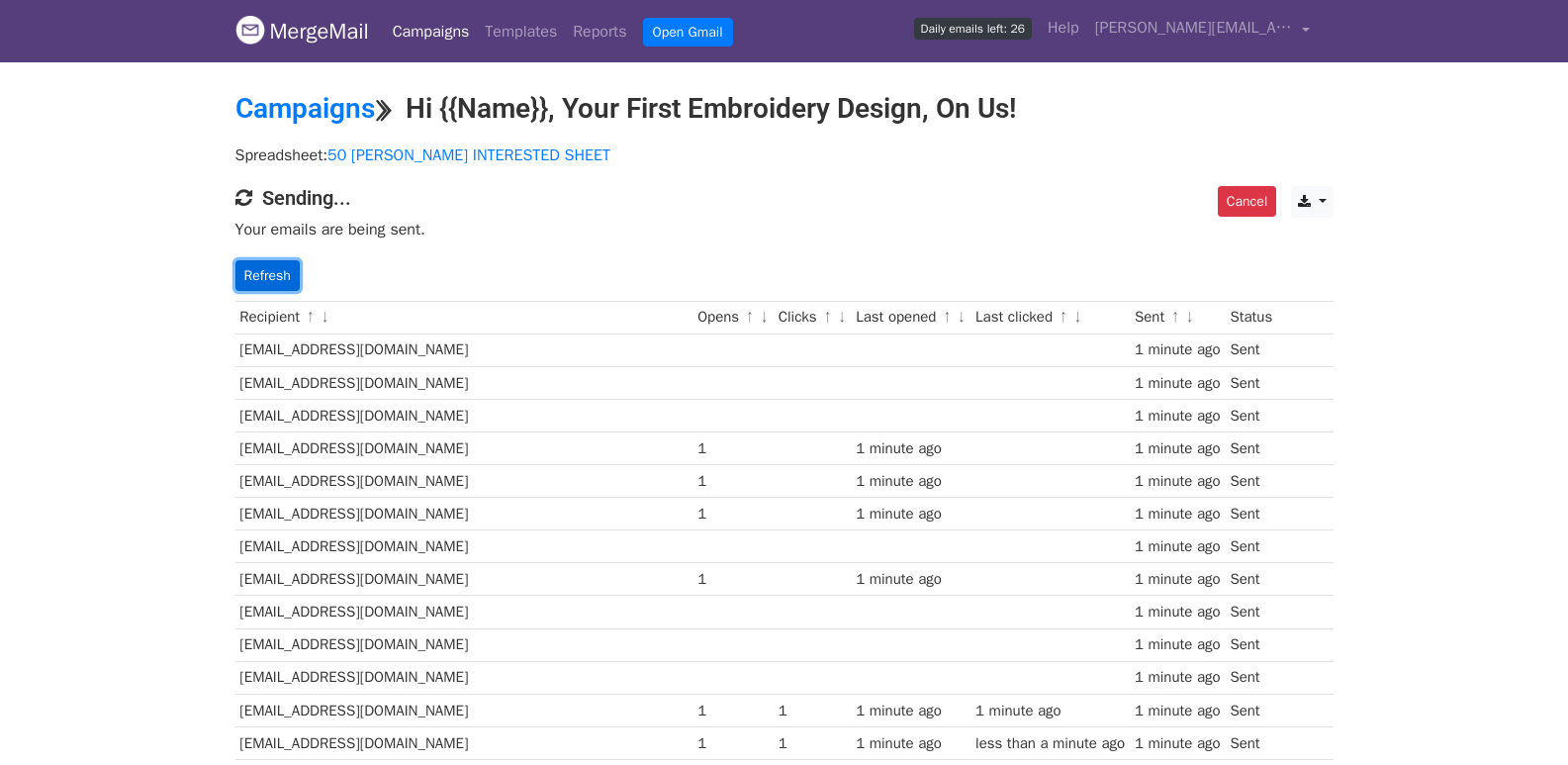 click on "Refresh" at bounding box center [267, 275] 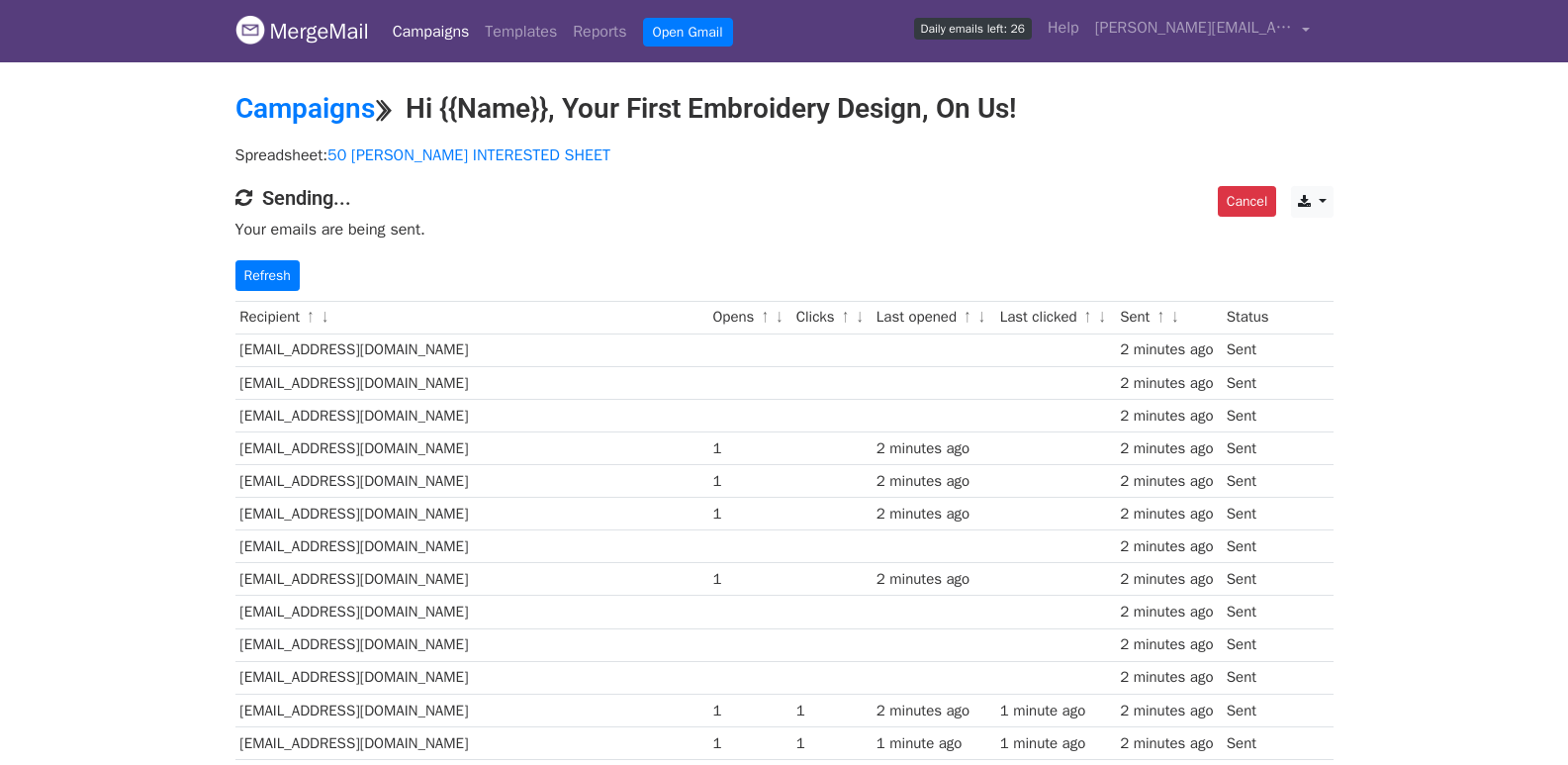 scroll, scrollTop: 0, scrollLeft: 0, axis: both 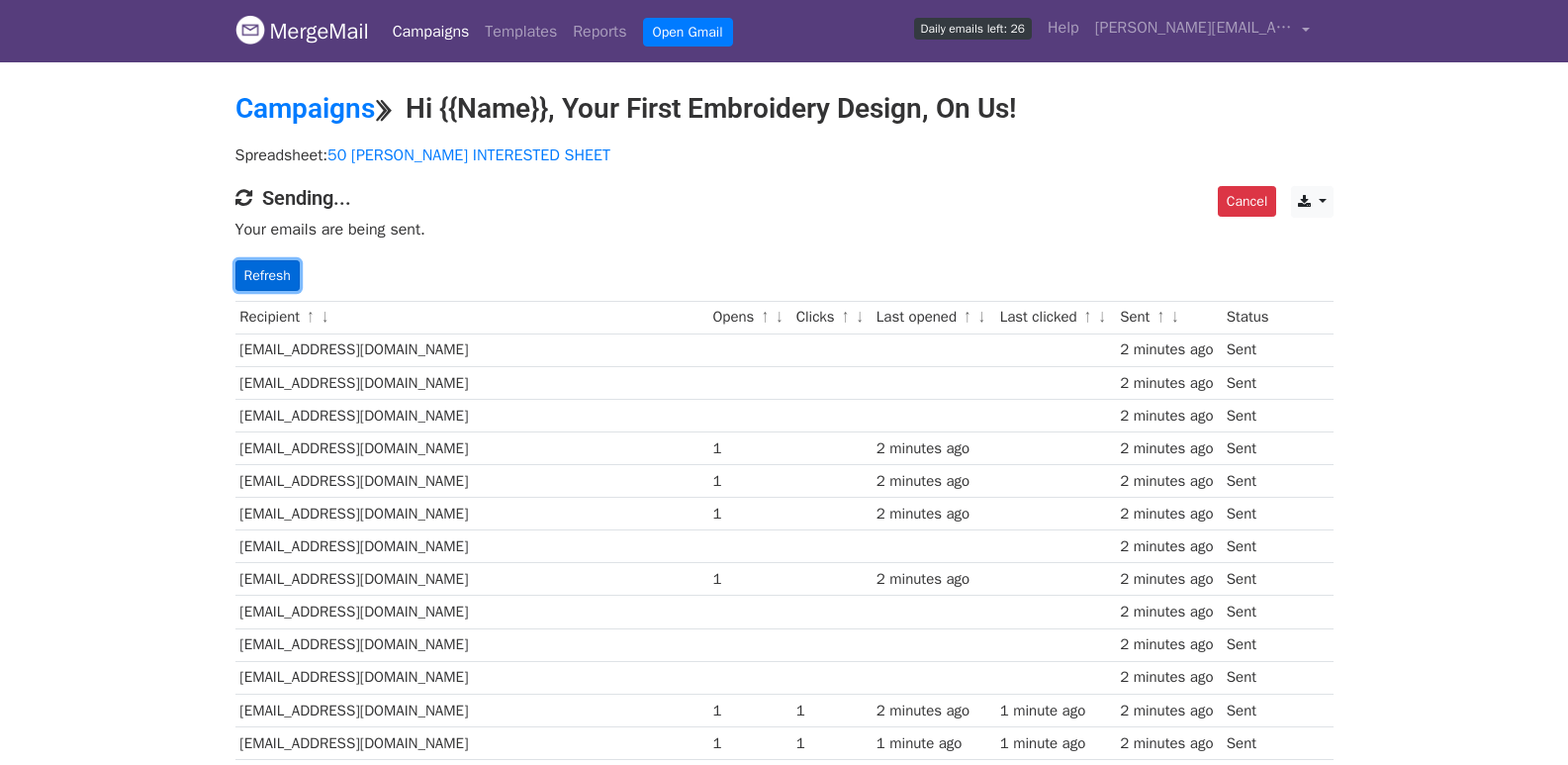 click on "Refresh" at bounding box center [267, 275] 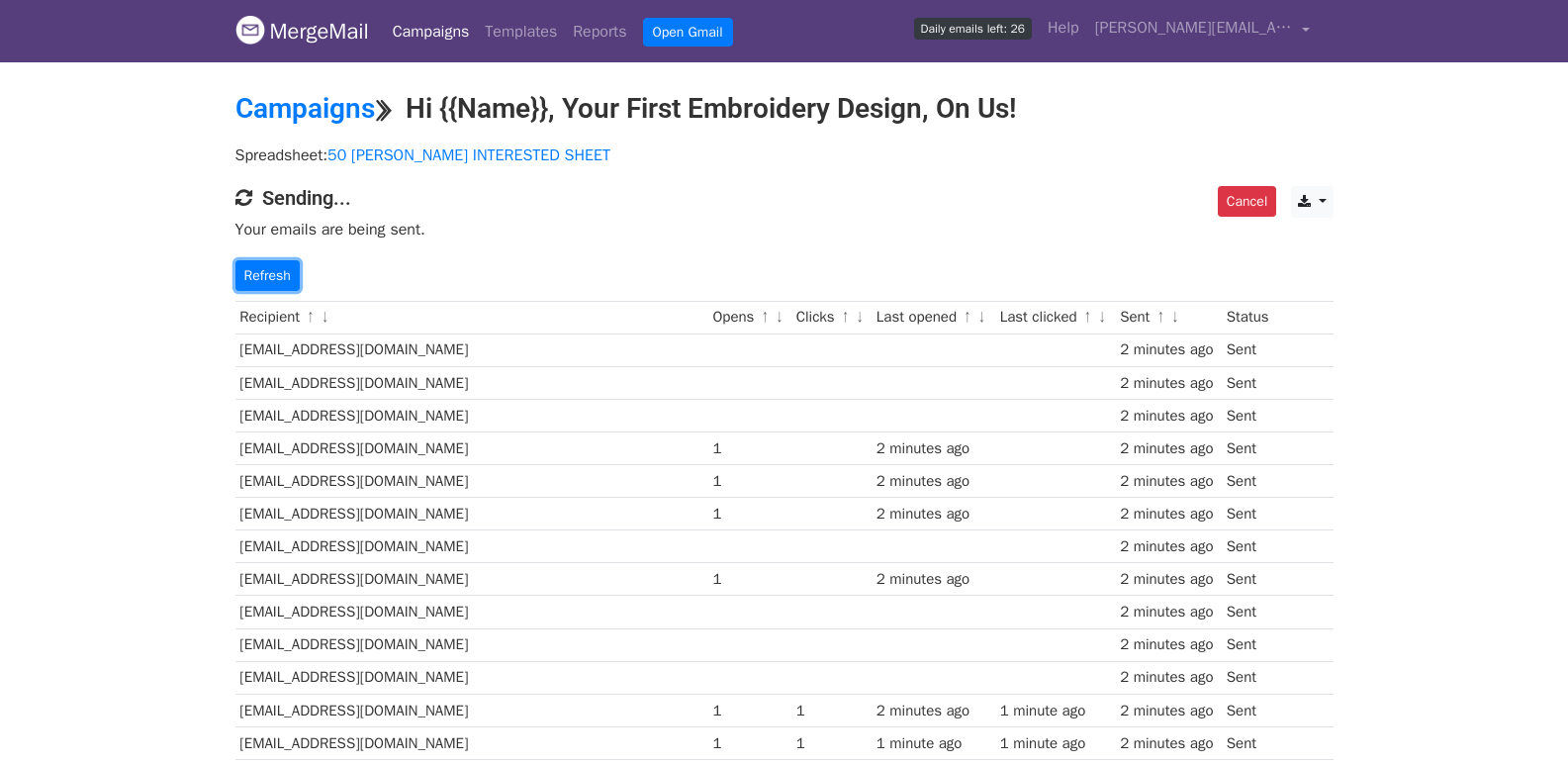 scroll, scrollTop: 75, scrollLeft: 0, axis: vertical 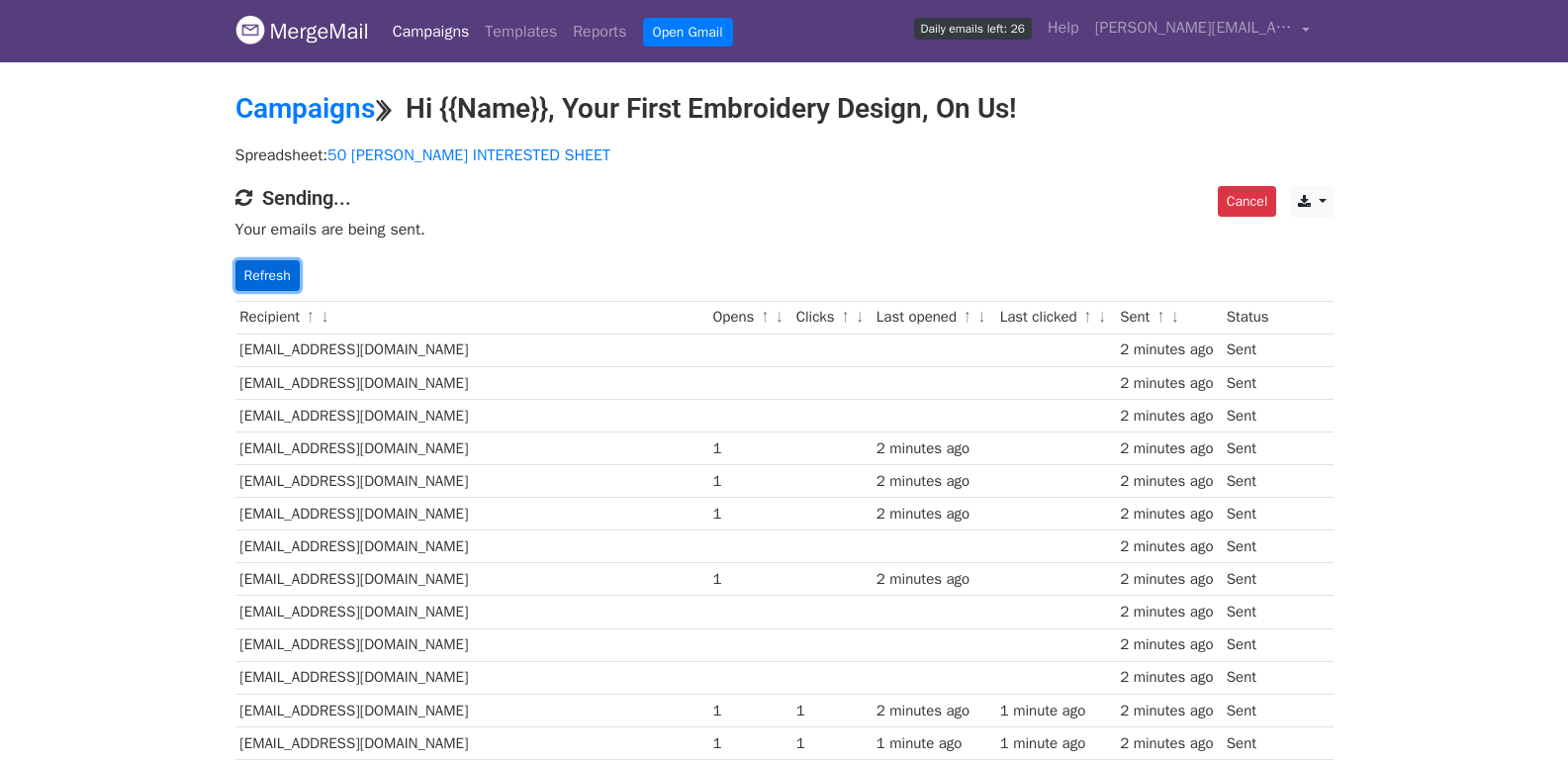 click on "Refresh" at bounding box center [267, 275] 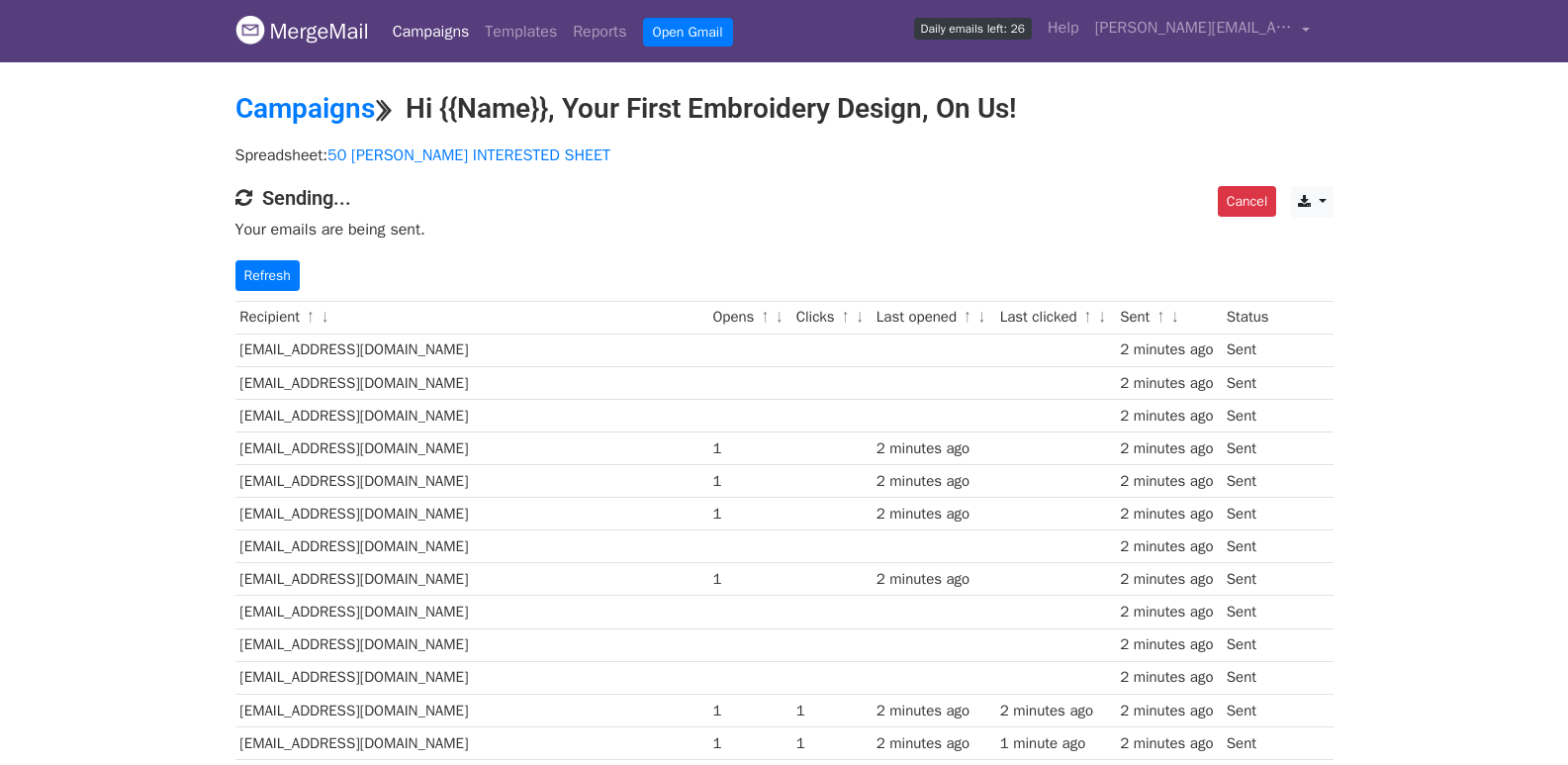 scroll, scrollTop: 0, scrollLeft: 0, axis: both 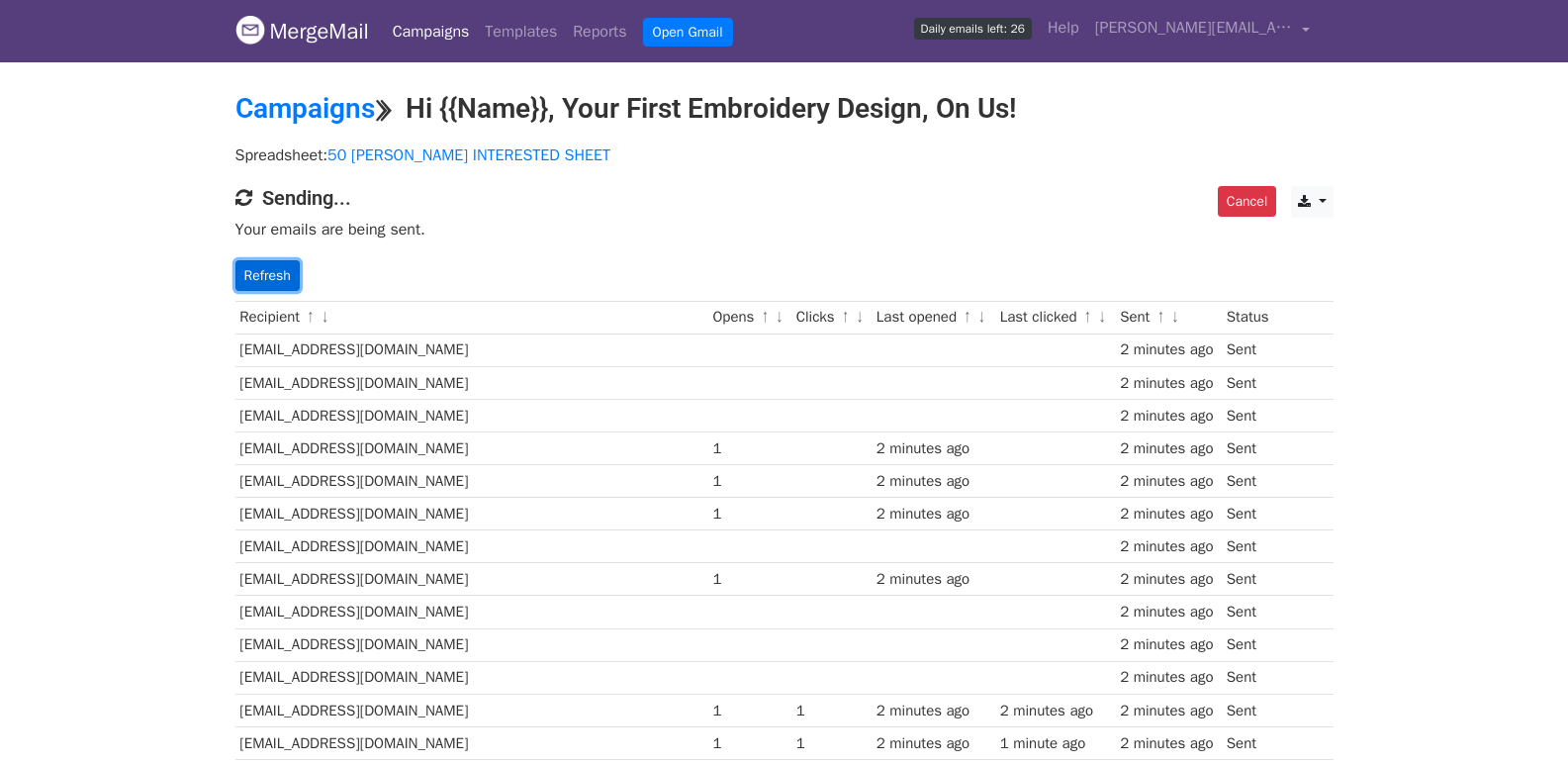 click on "Refresh" at bounding box center (267, 275) 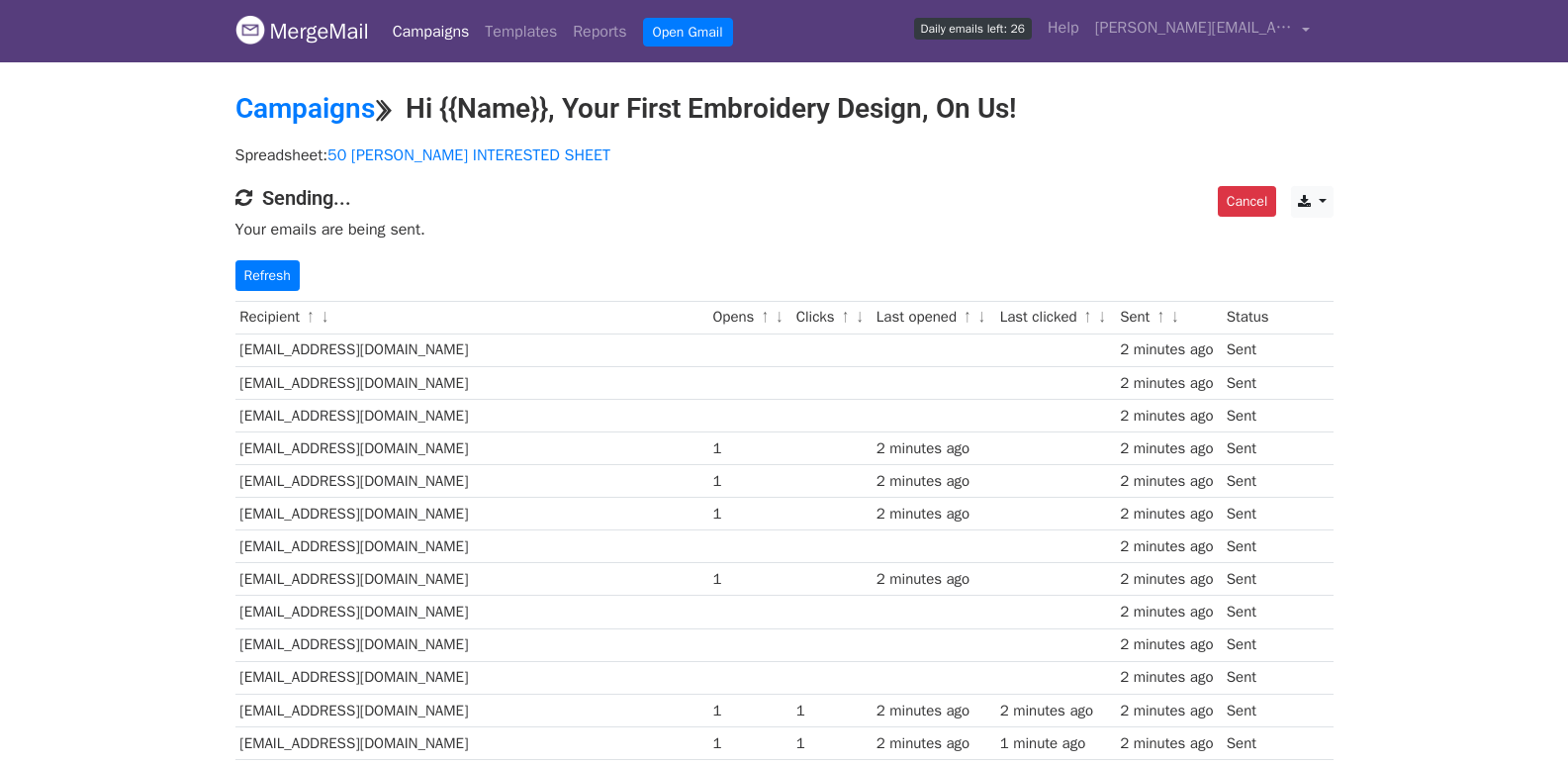 scroll, scrollTop: 1056, scrollLeft: 0, axis: vertical 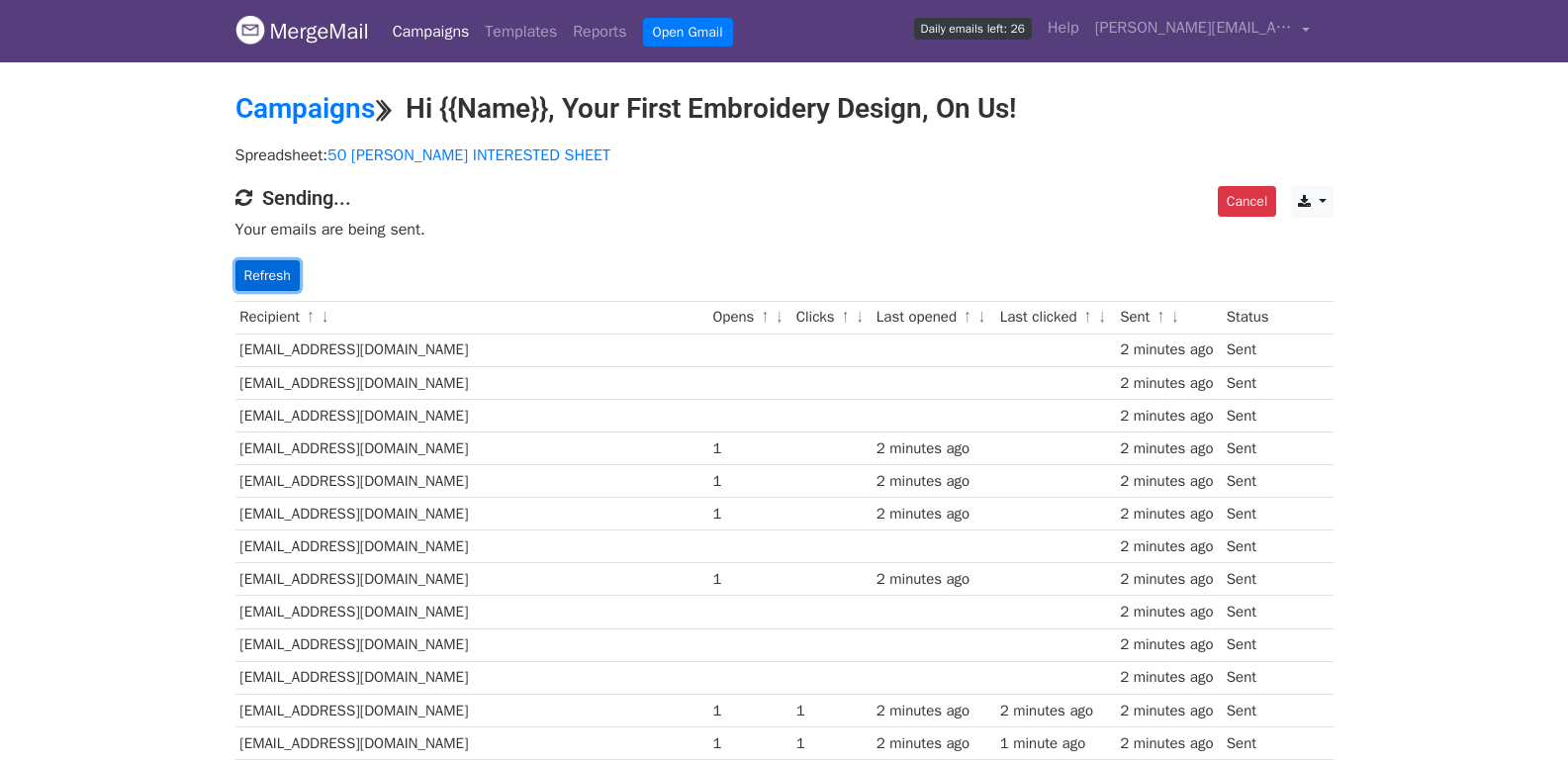 click on "Refresh" at bounding box center [267, 275] 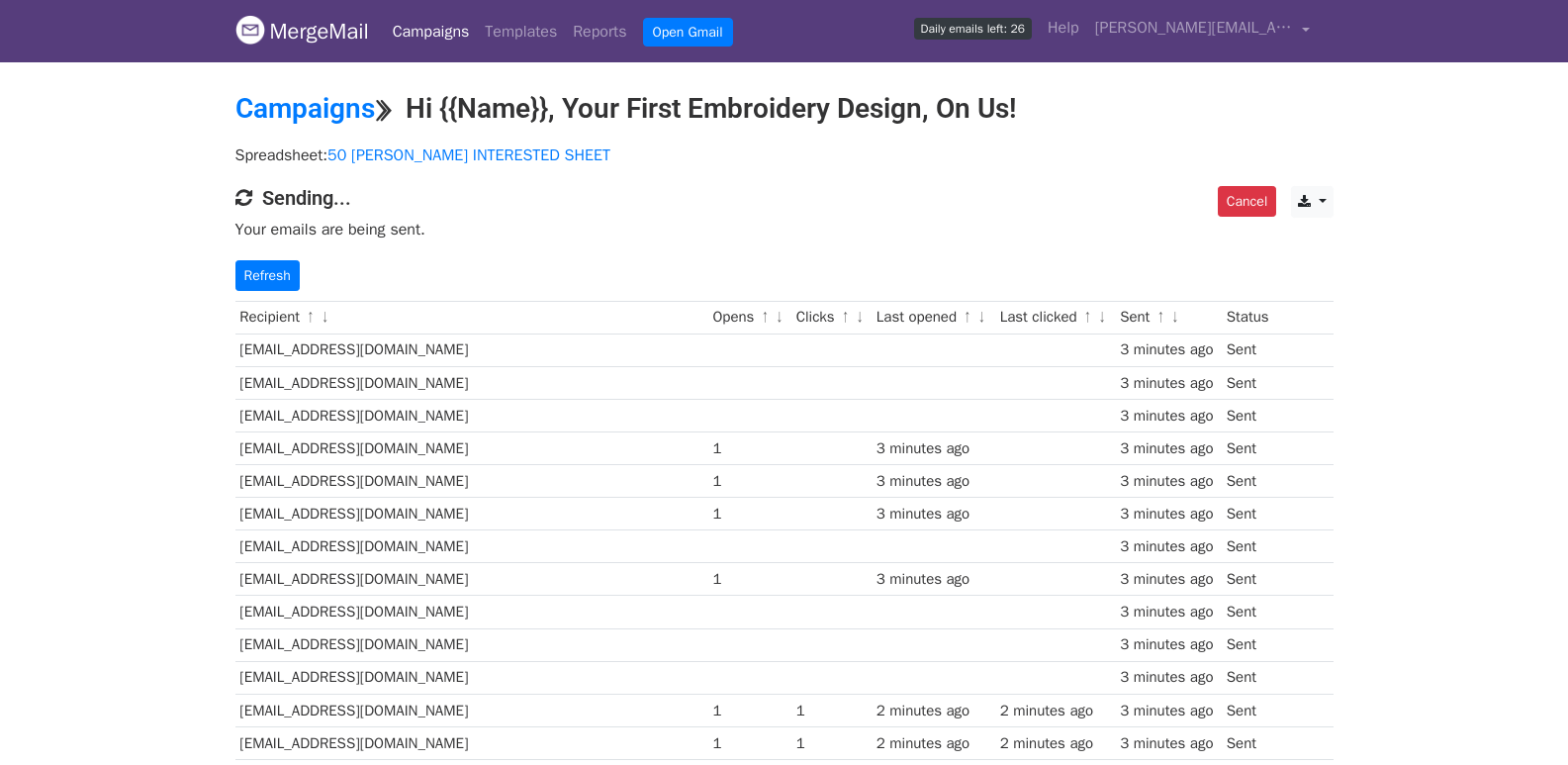 scroll, scrollTop: 0, scrollLeft: 0, axis: both 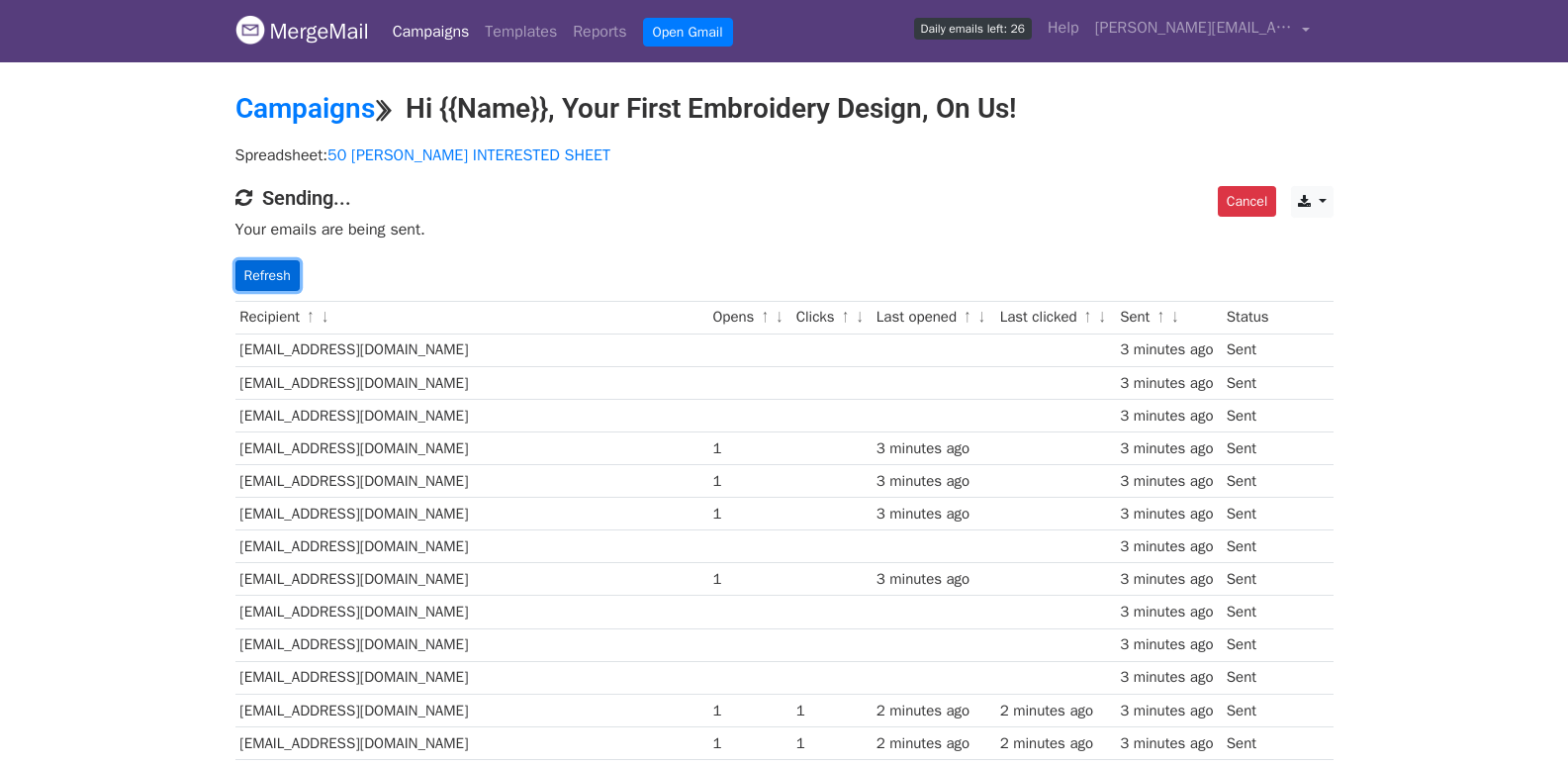 click on "Refresh" at bounding box center (267, 275) 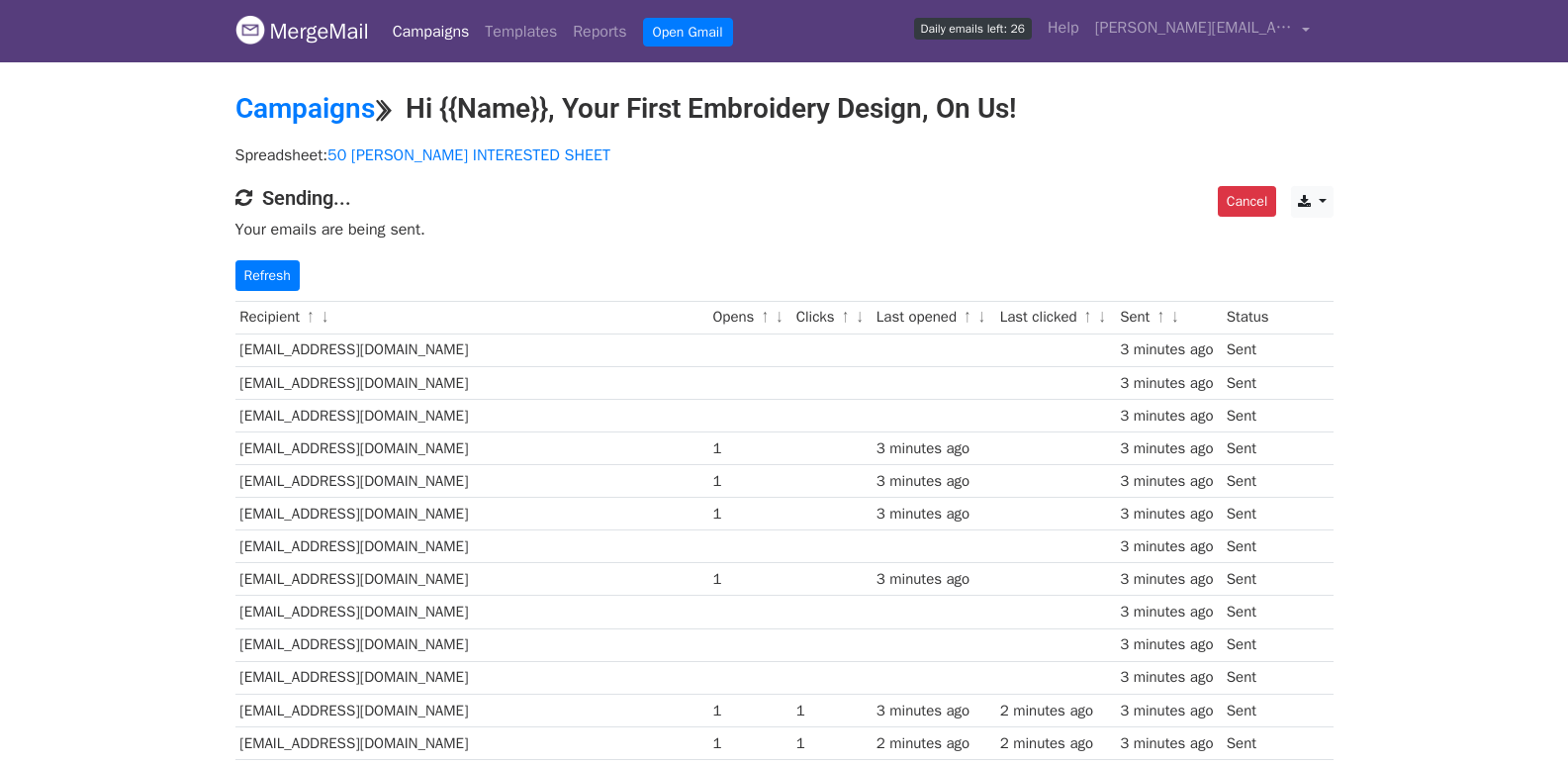scroll, scrollTop: 0, scrollLeft: 0, axis: both 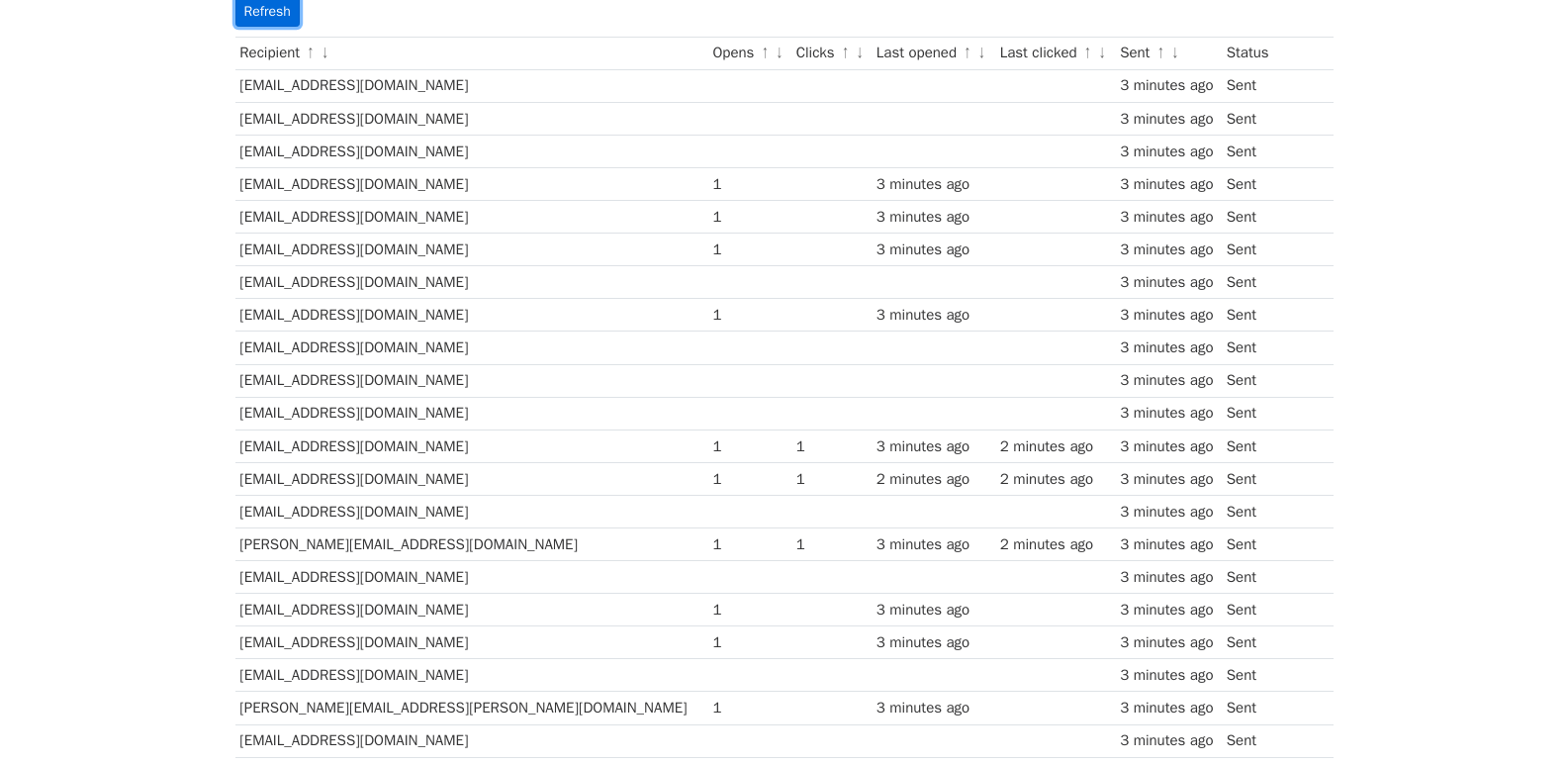 click on "Refresh" at bounding box center (267, 11) 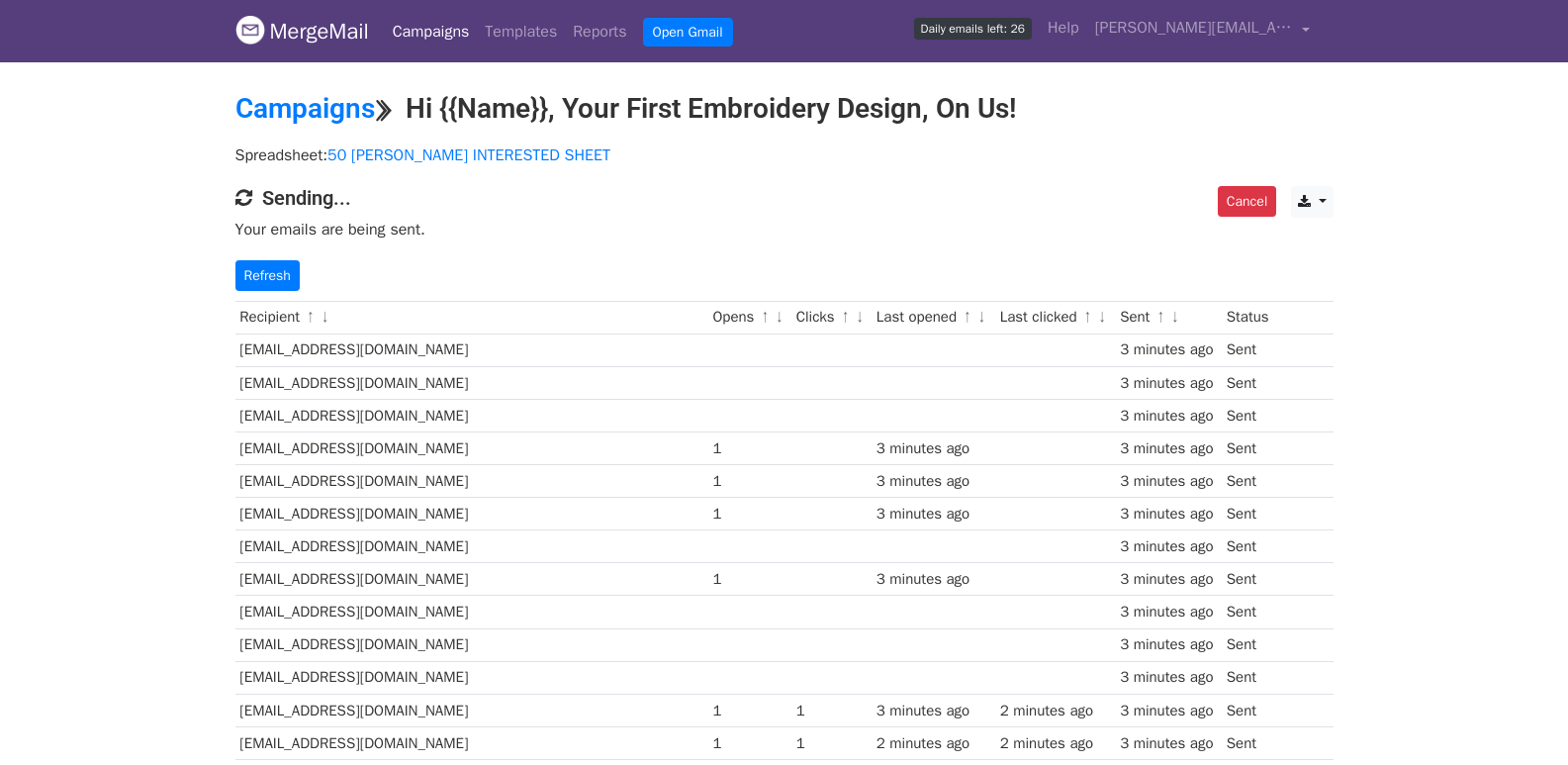 scroll, scrollTop: 0, scrollLeft: 0, axis: both 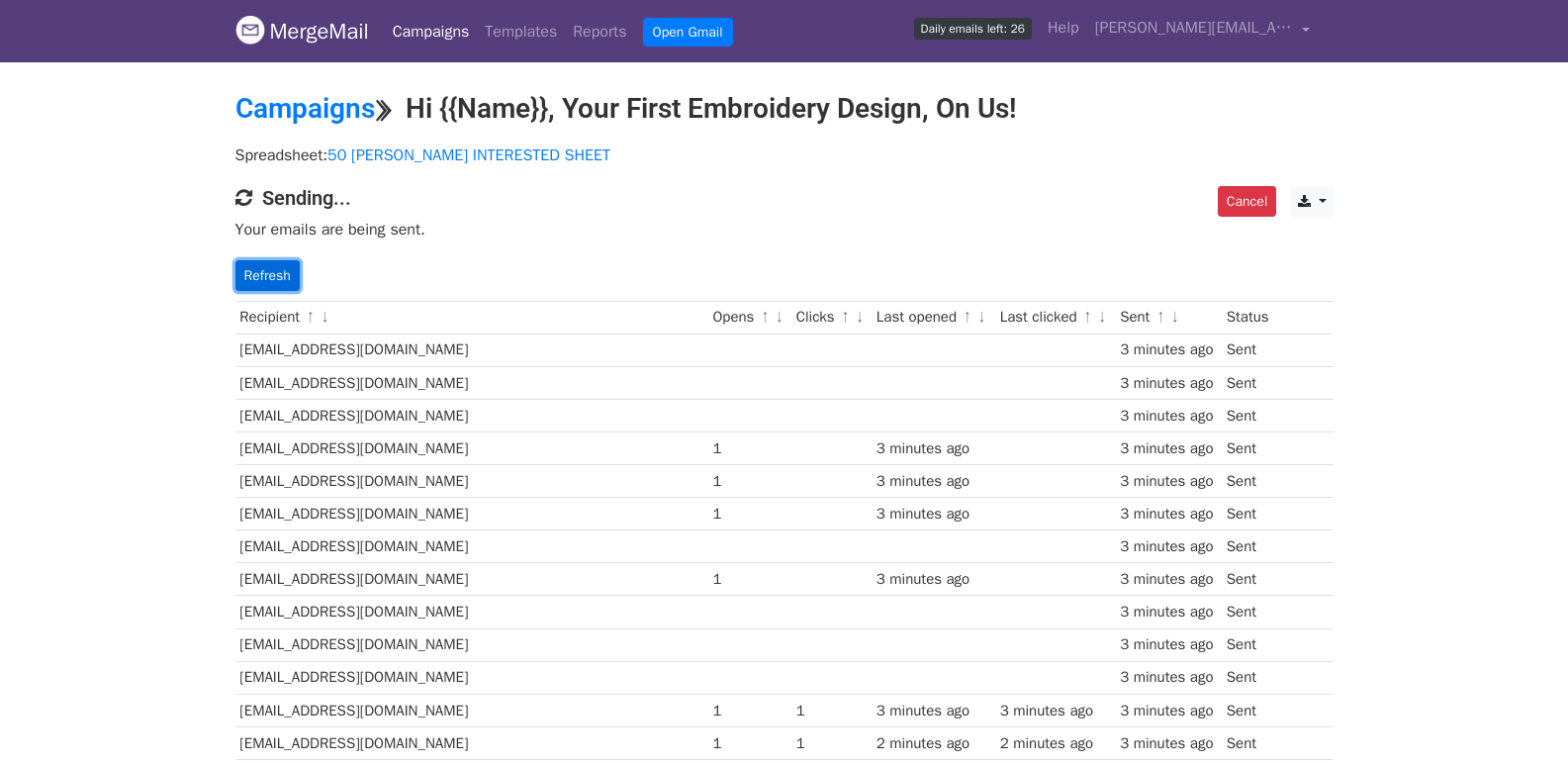 click on "Refresh" at bounding box center [267, 275] 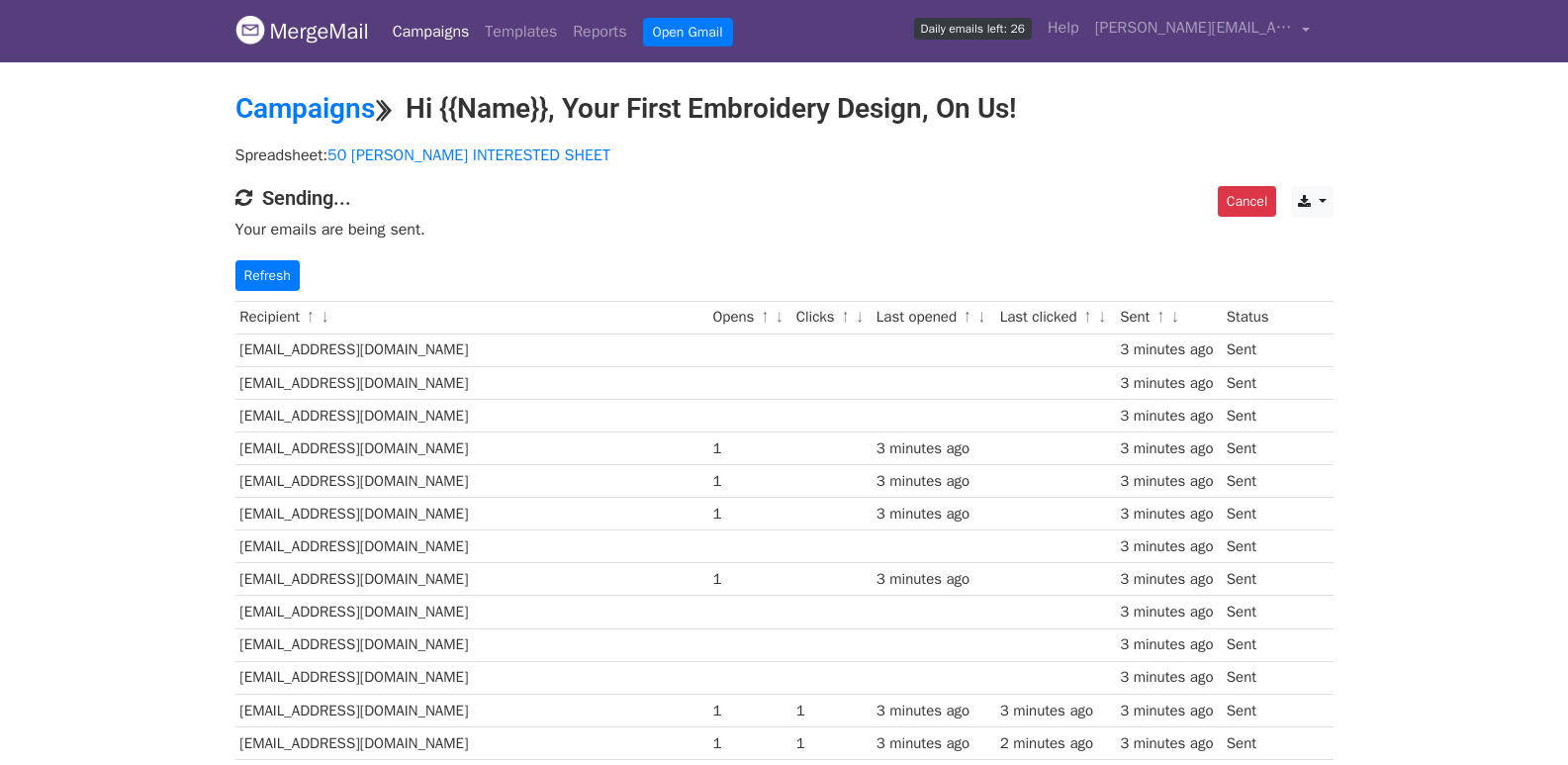 scroll, scrollTop: 0, scrollLeft: 0, axis: both 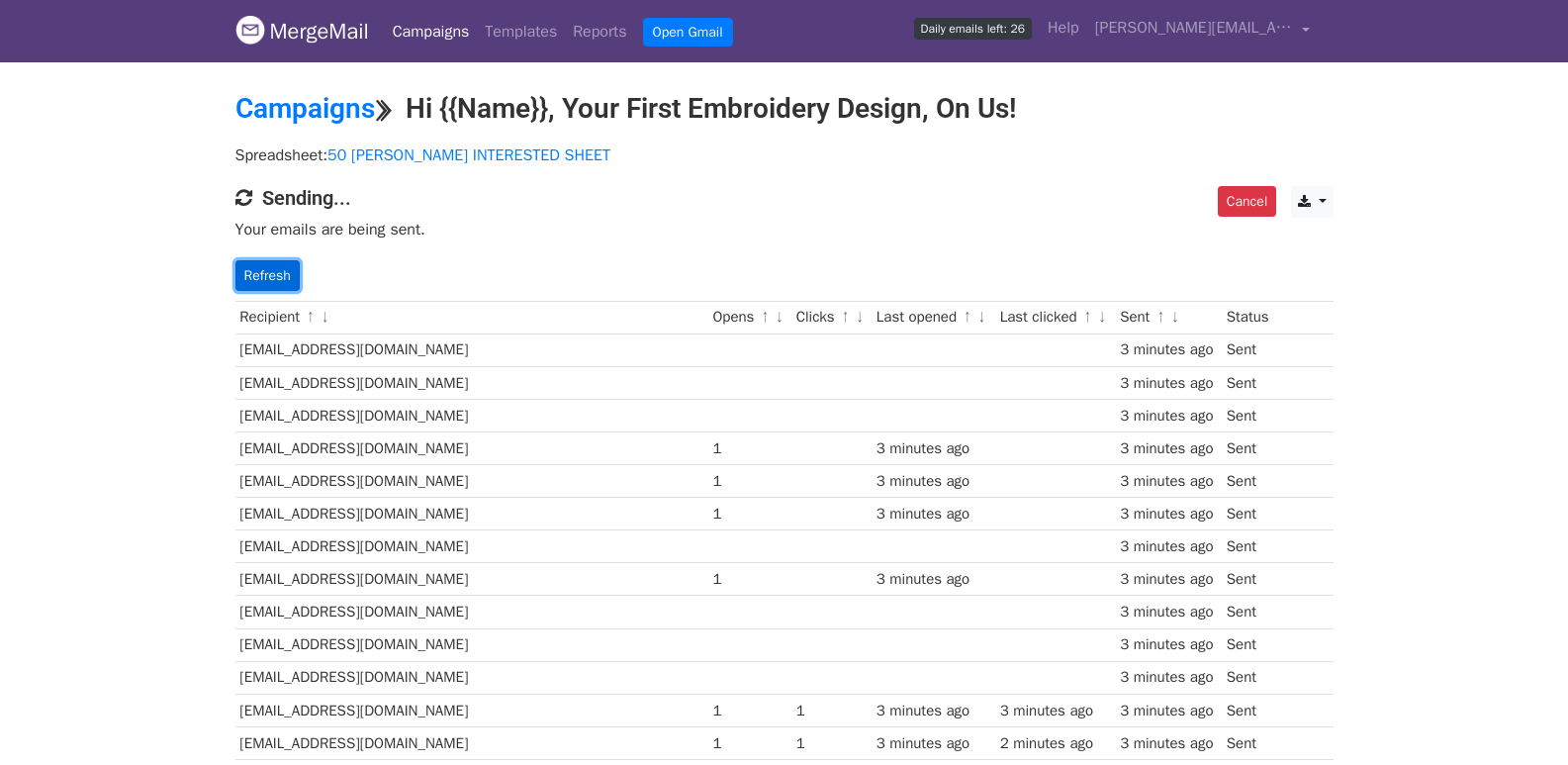 click on "Refresh" at bounding box center (267, 275) 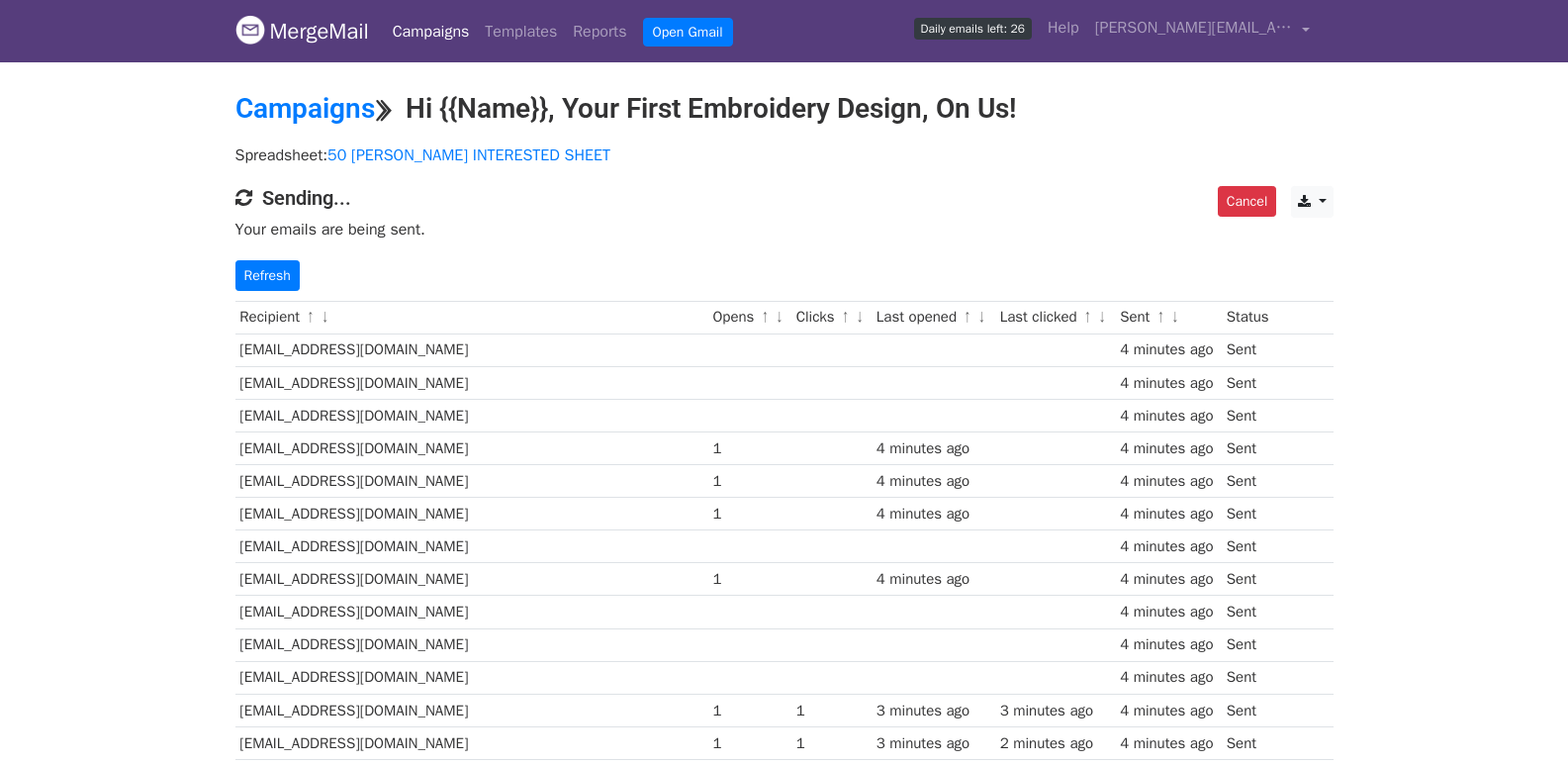 scroll, scrollTop: 0, scrollLeft: 0, axis: both 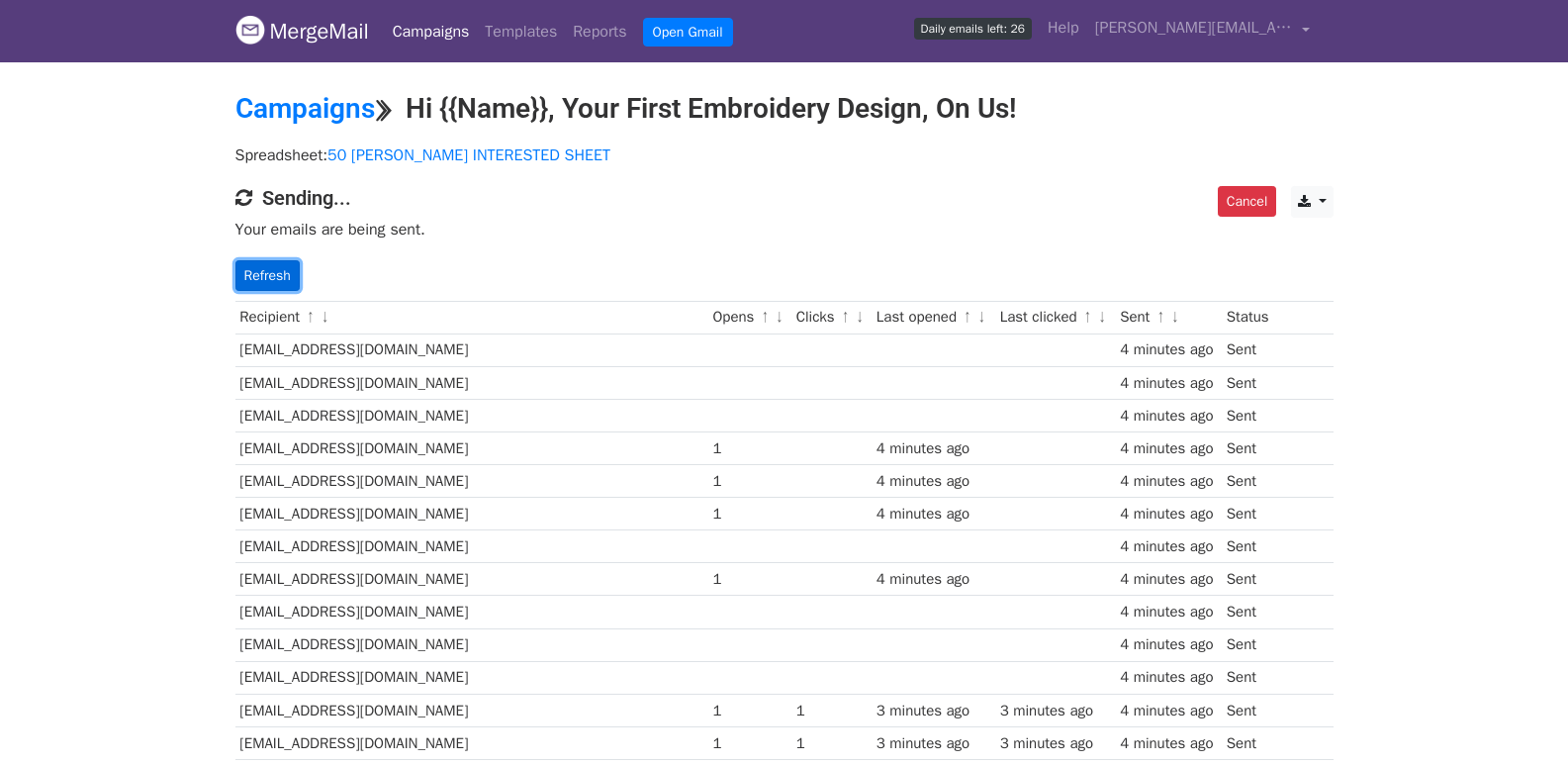 click on "Refresh" at bounding box center (267, 275) 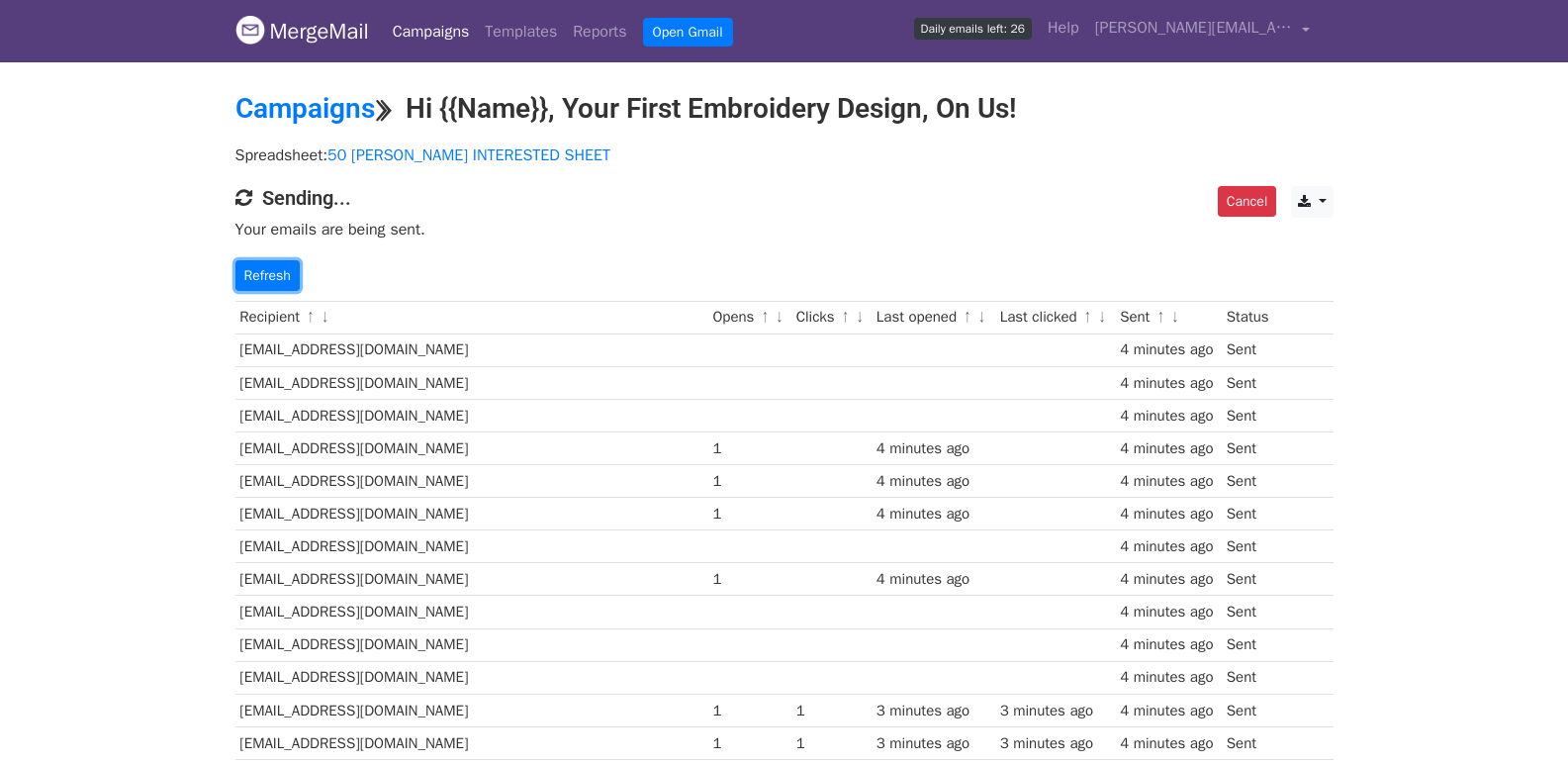 scroll, scrollTop: 1319, scrollLeft: 0, axis: vertical 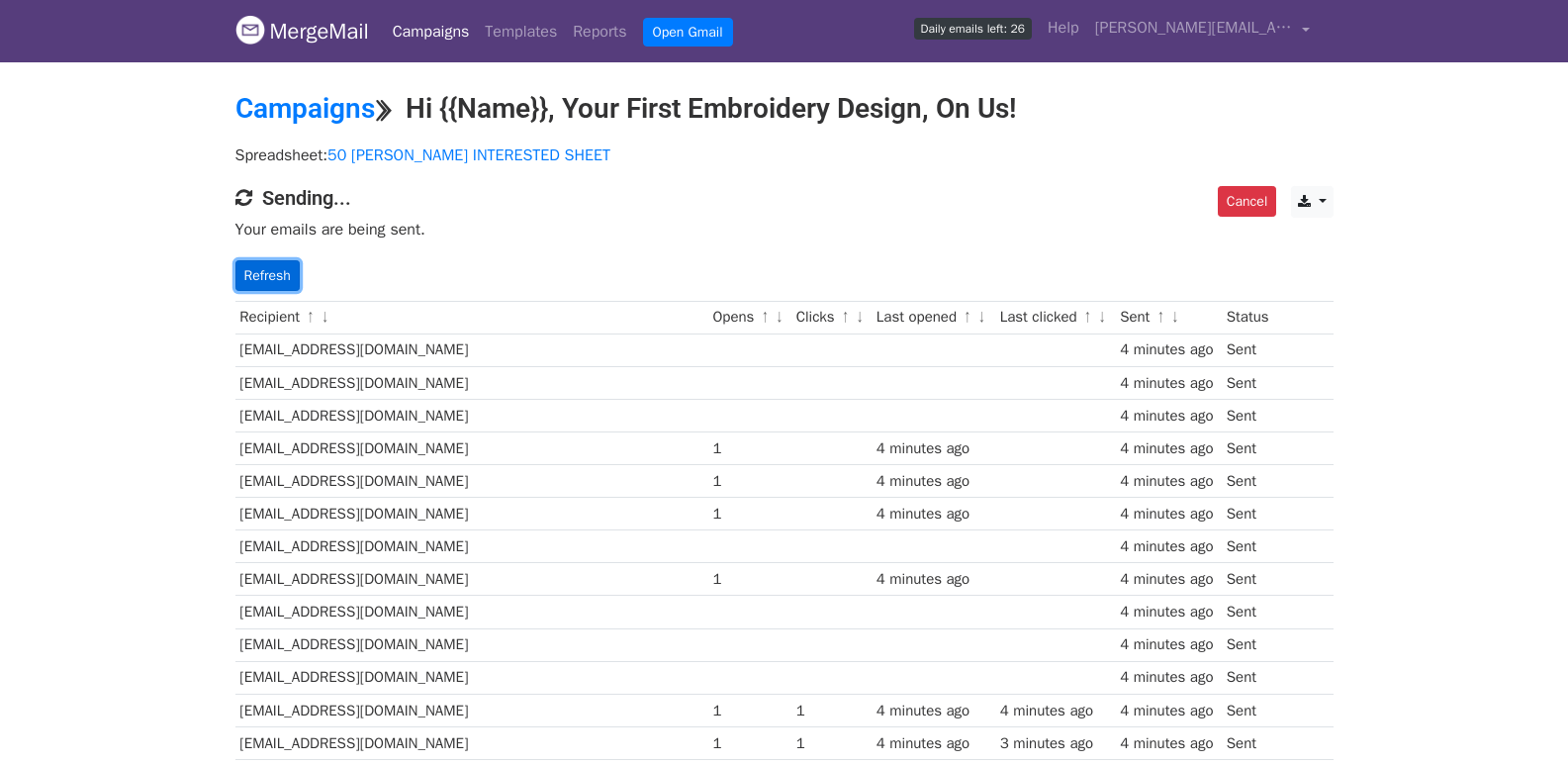 click on "Refresh" at bounding box center (267, 275) 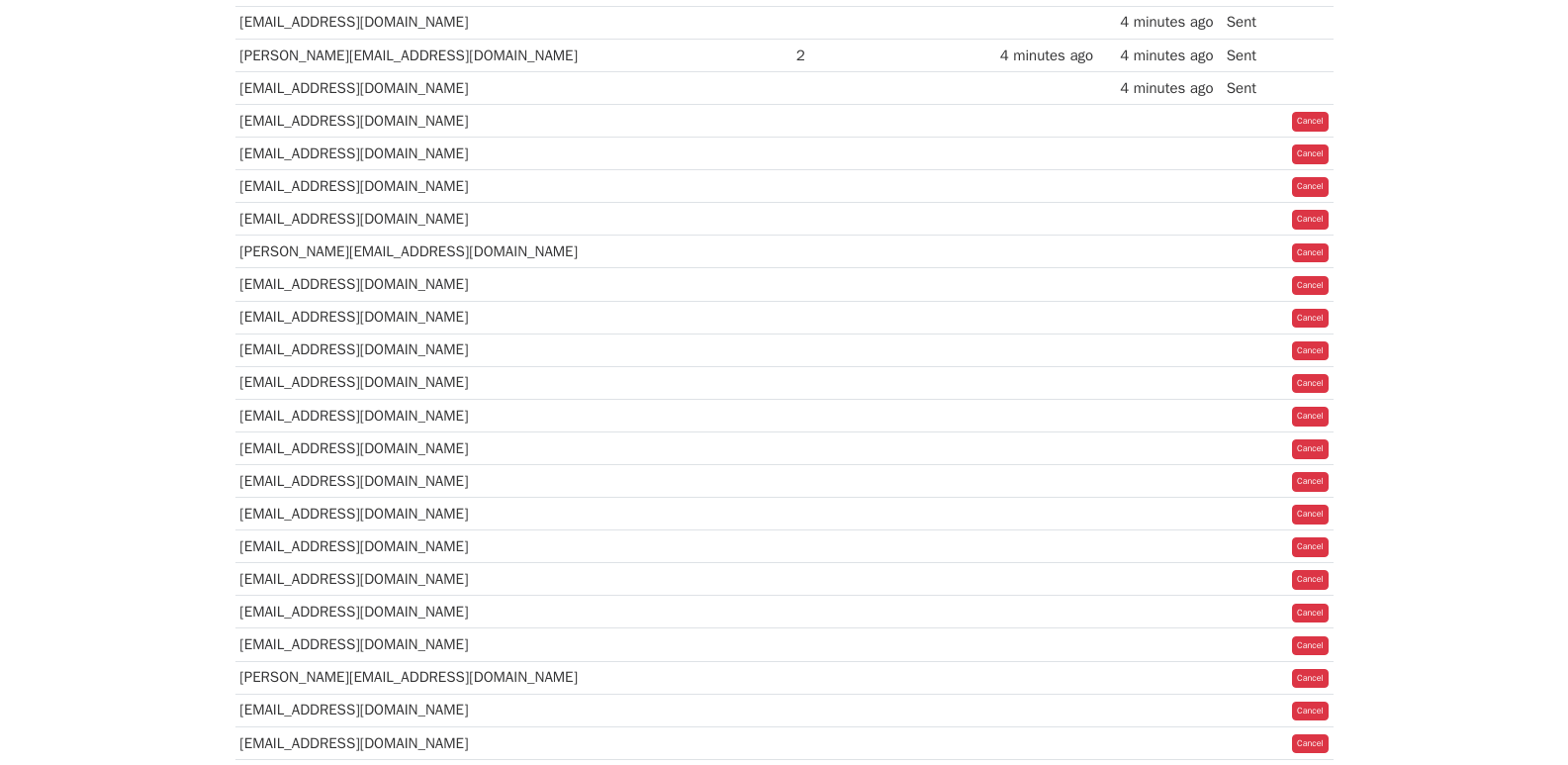 scroll, scrollTop: 1394, scrollLeft: 0, axis: vertical 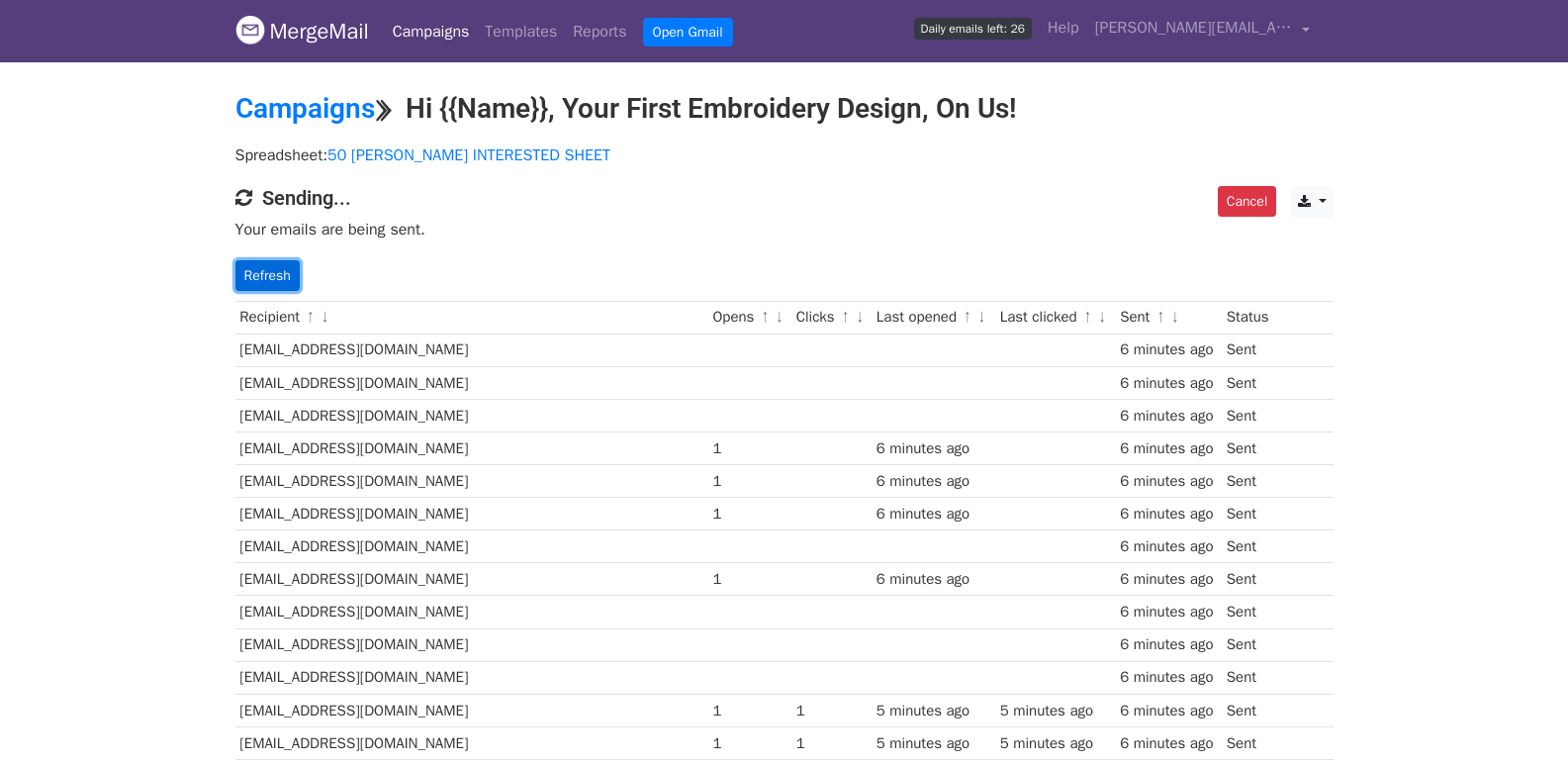 click on "Refresh" at bounding box center (267, 275) 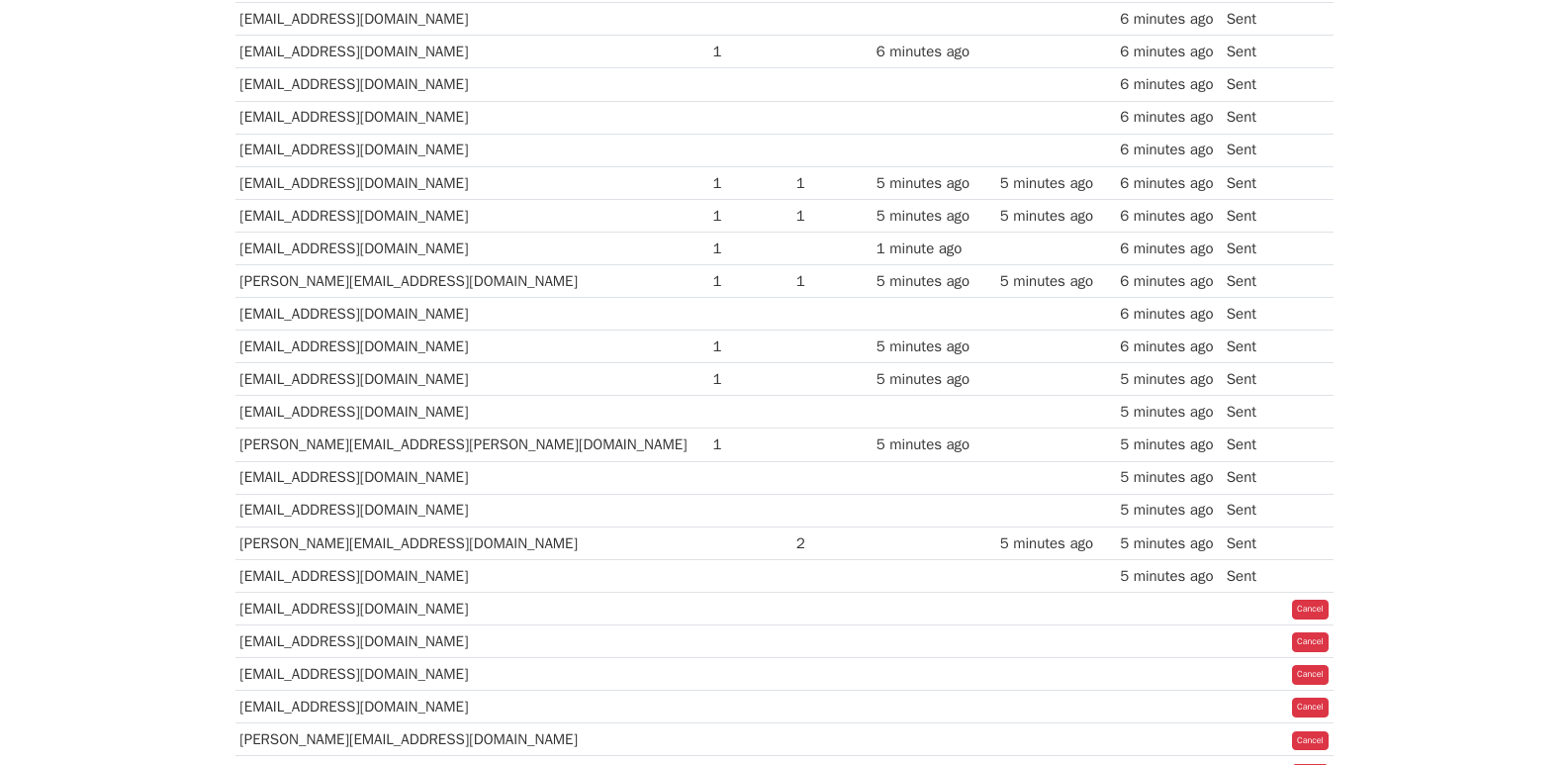 scroll, scrollTop: 1193, scrollLeft: 0, axis: vertical 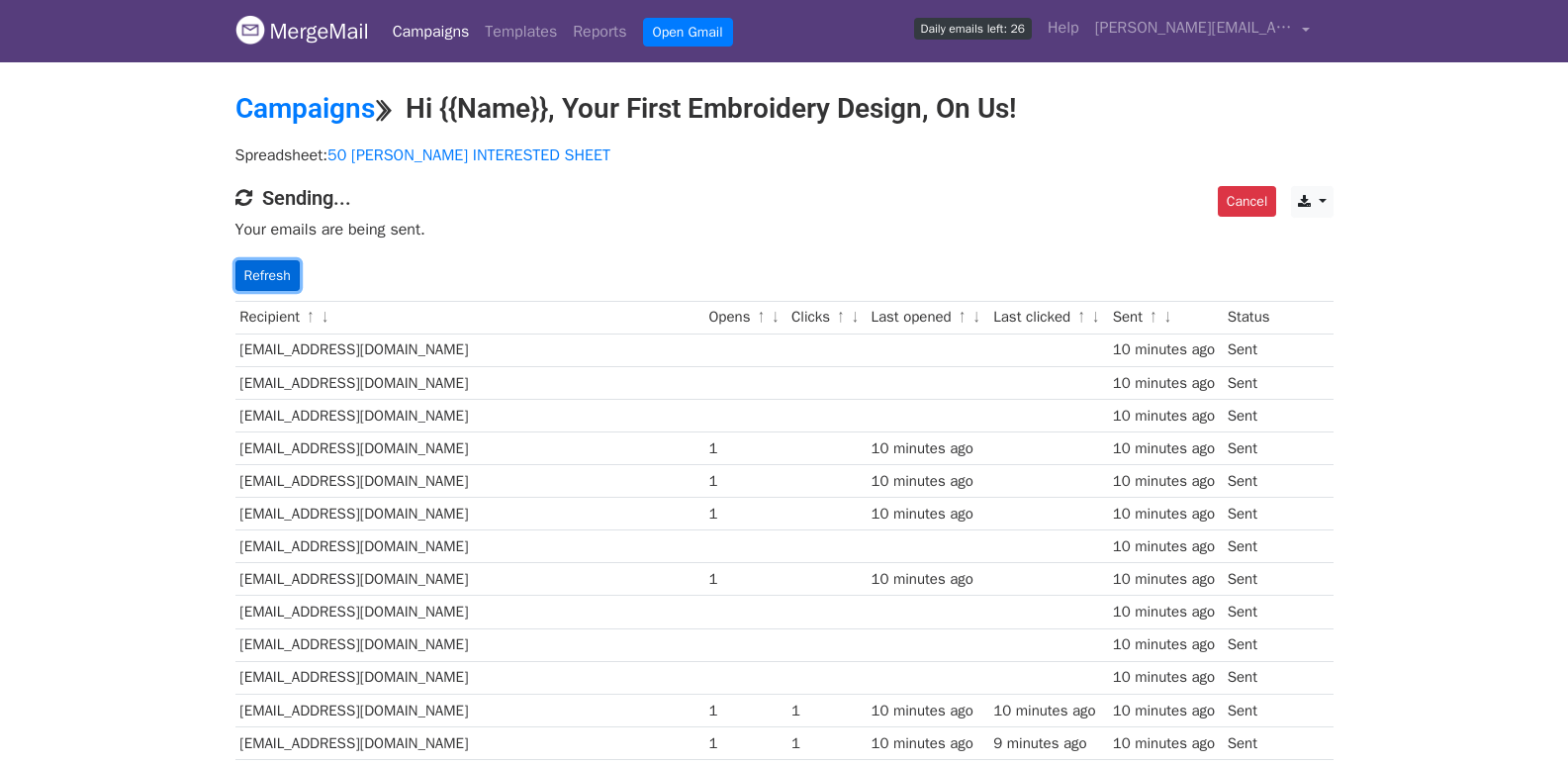 click on "Refresh" at bounding box center (267, 275) 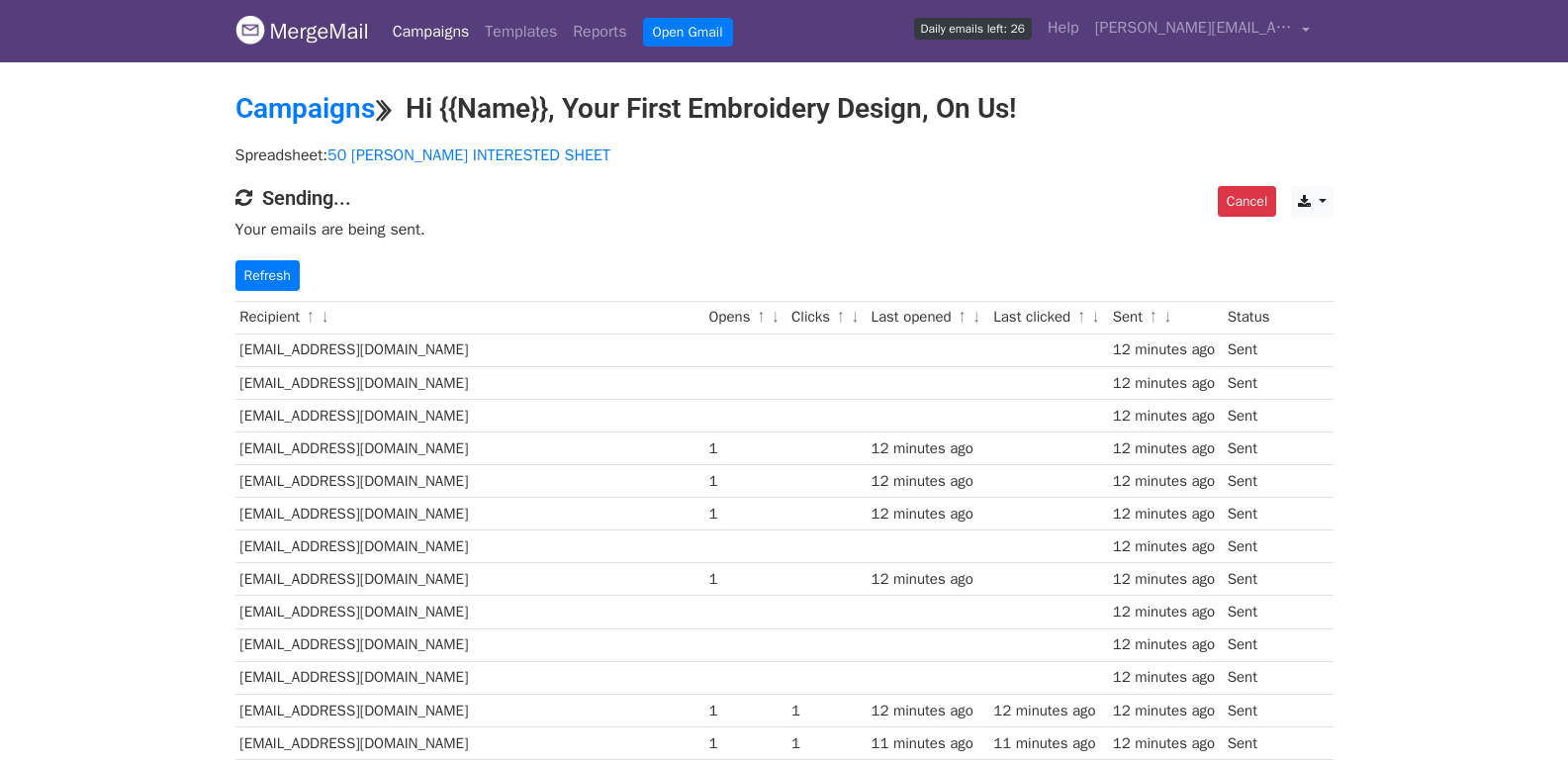 scroll, scrollTop: 1394, scrollLeft: 0, axis: vertical 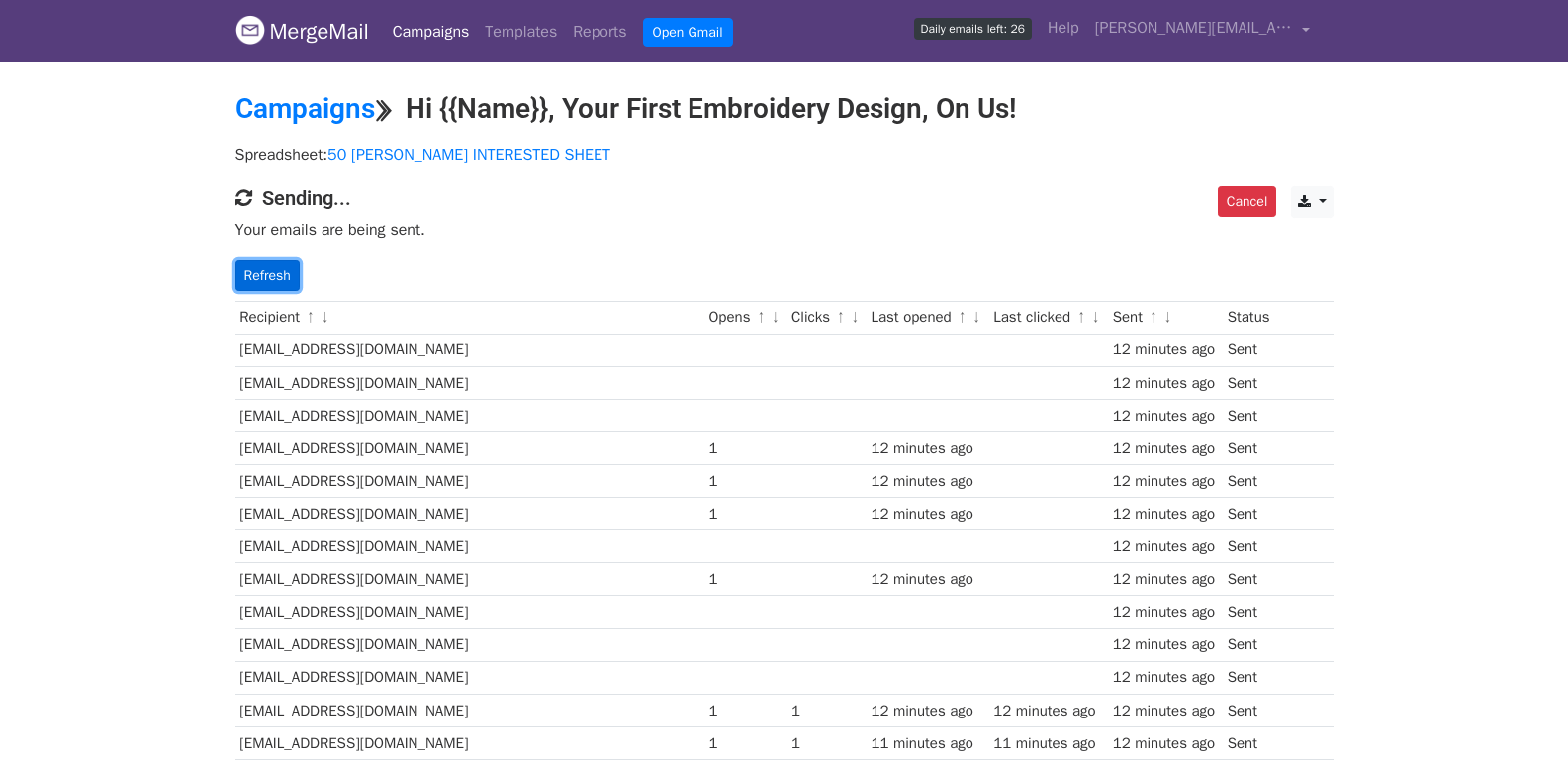 click on "Refresh" at bounding box center (267, 275) 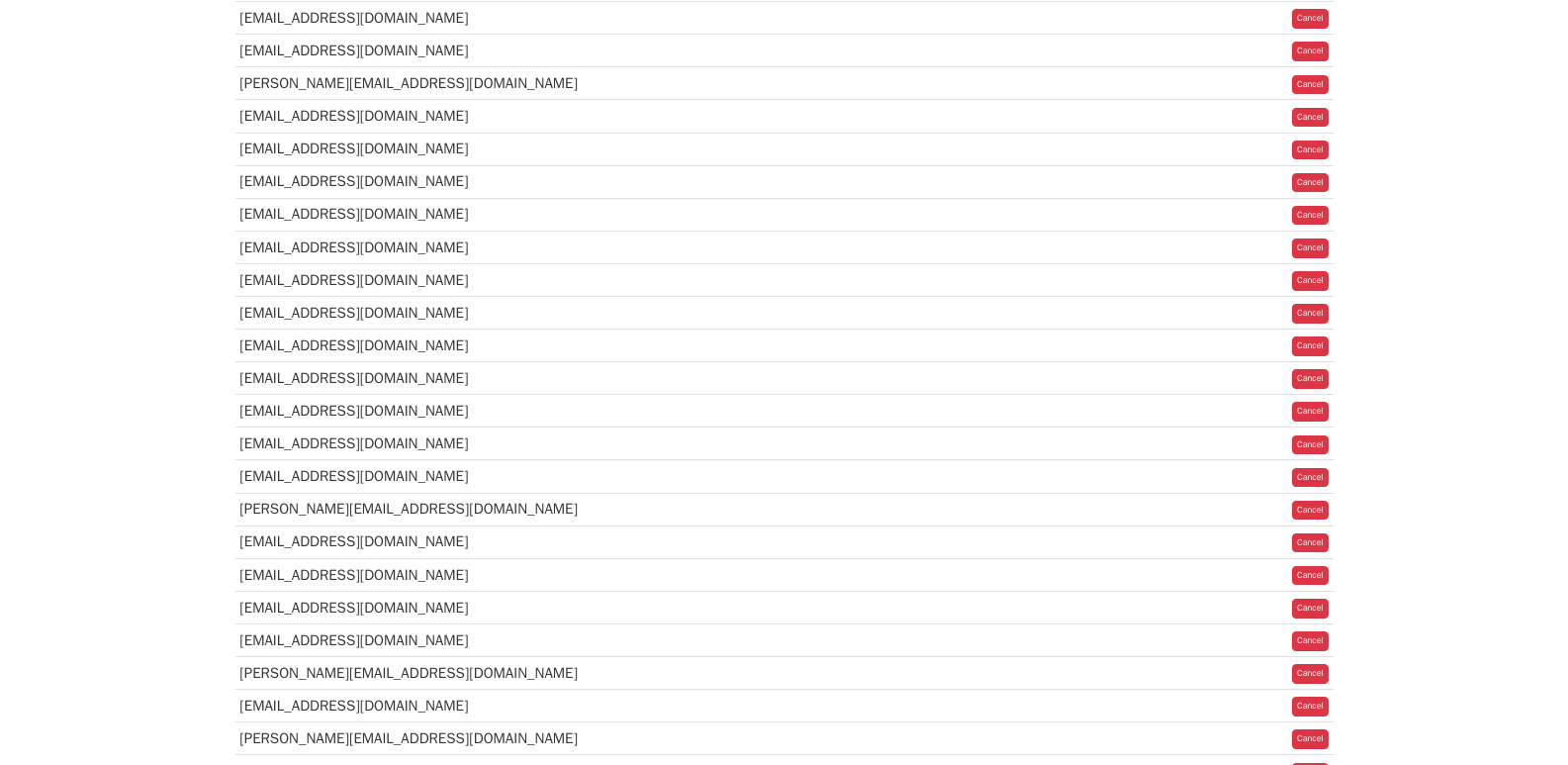 scroll, scrollTop: 1319, scrollLeft: 0, axis: vertical 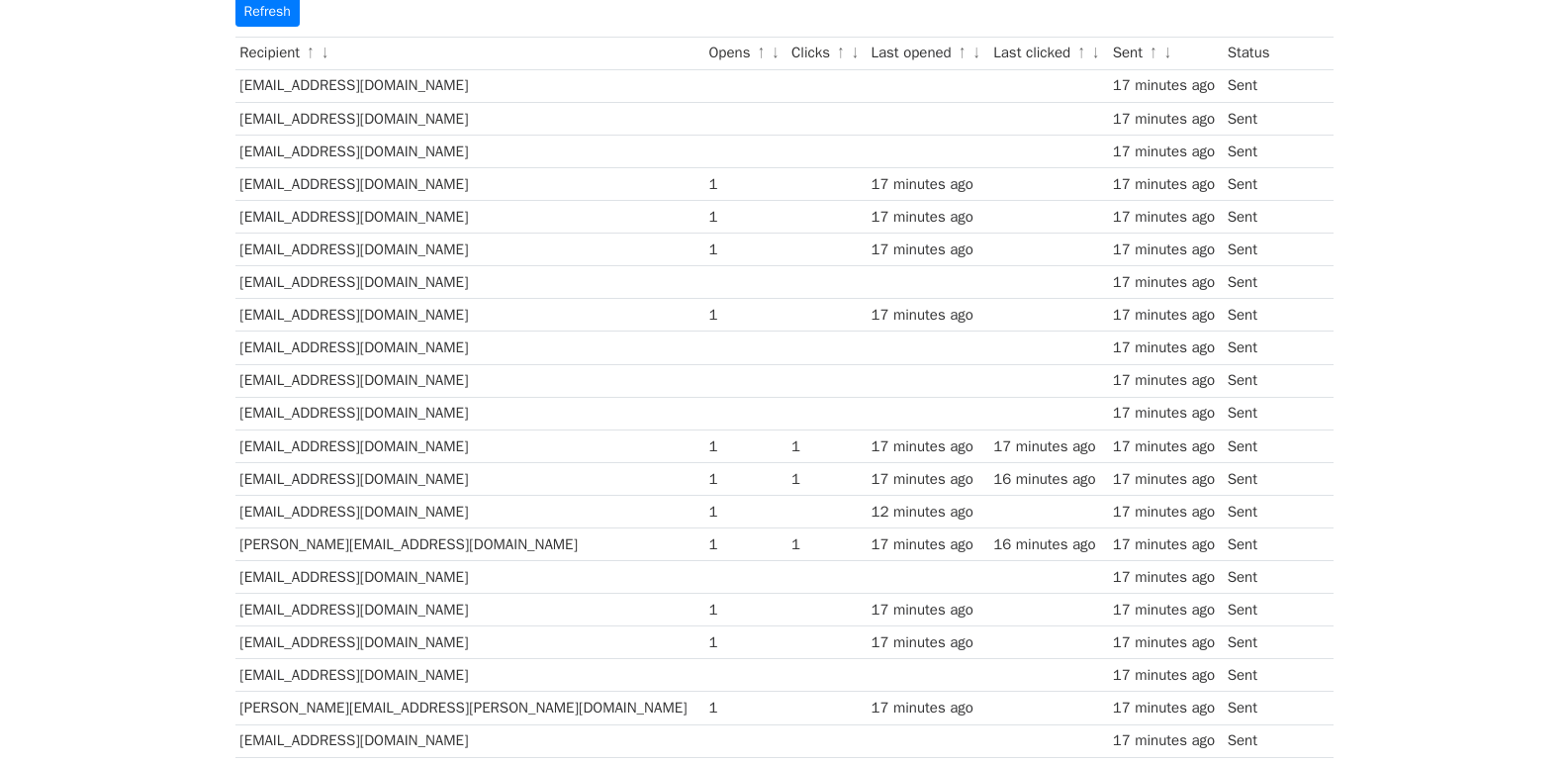 click on "Recipient
↑
↓
Opens
↑
↓
Clicks
↑
↓
Last opened
↑
↓
Last clicked
↑
↓
Sent
↑
↓
Status
embroidery@ScreenProGraphics.com
17 minutes ago
Sent
aggressivegol@aol.com
17 minutes ago
Sent
info@a1sportstx.com
17 minutes ago
Sent
sylviaserranoprinting@gmail.com
1
17 minutes ago
17 minutes ago
Sent
info@gracielanecollection.com
1
17 minutes ago
17 minutes ago
Sent
sales@tologos.com
1
17 minutes ago
17 minutes ago
Sent
info@tologos.com
17 minutes ago
Sent
info@kristalgraphics.net
1
17 minutes ago
17 minutes ago
Sent" at bounding box center [784, 875] 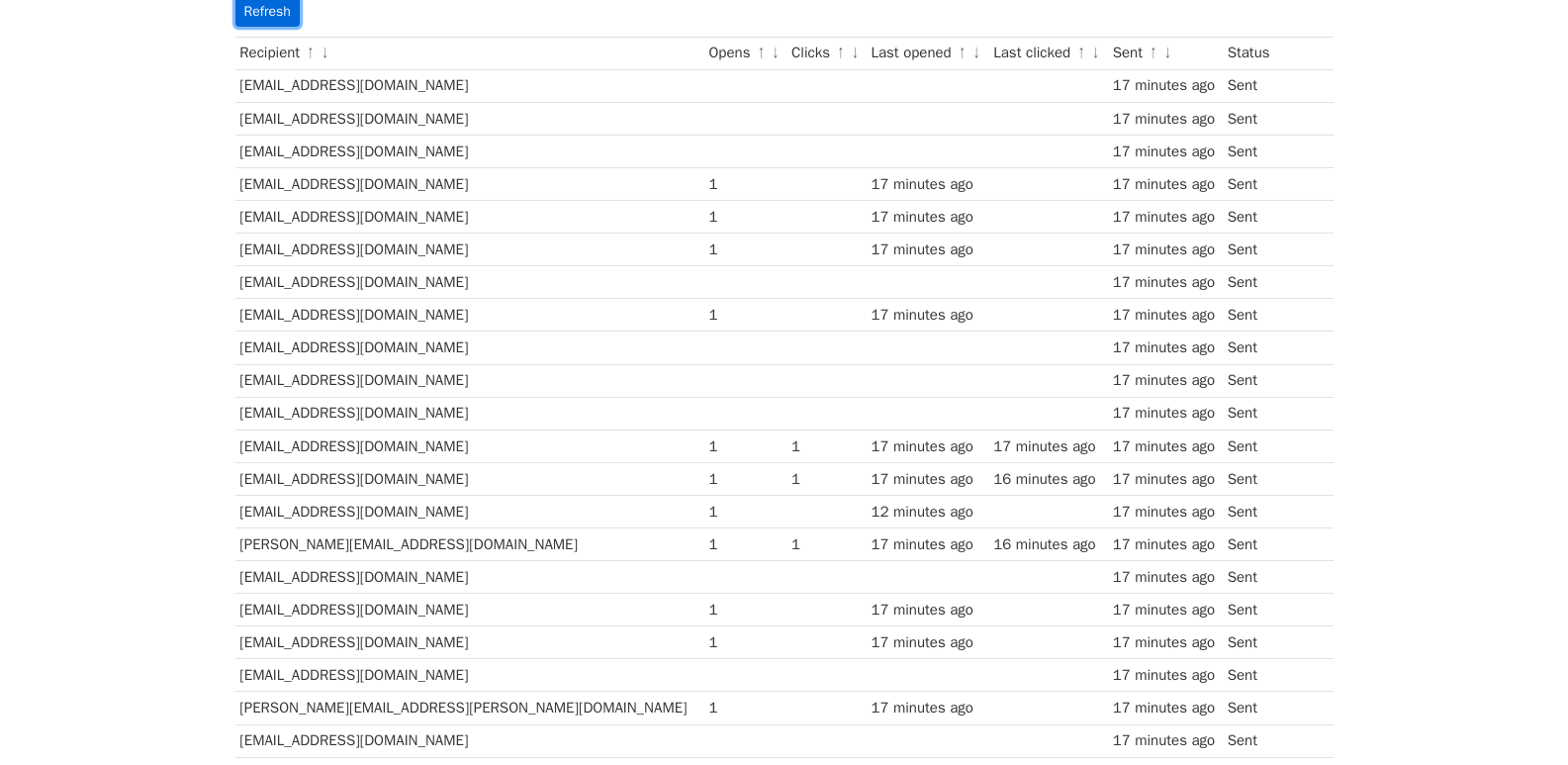 click on "Refresh" at bounding box center [267, 11] 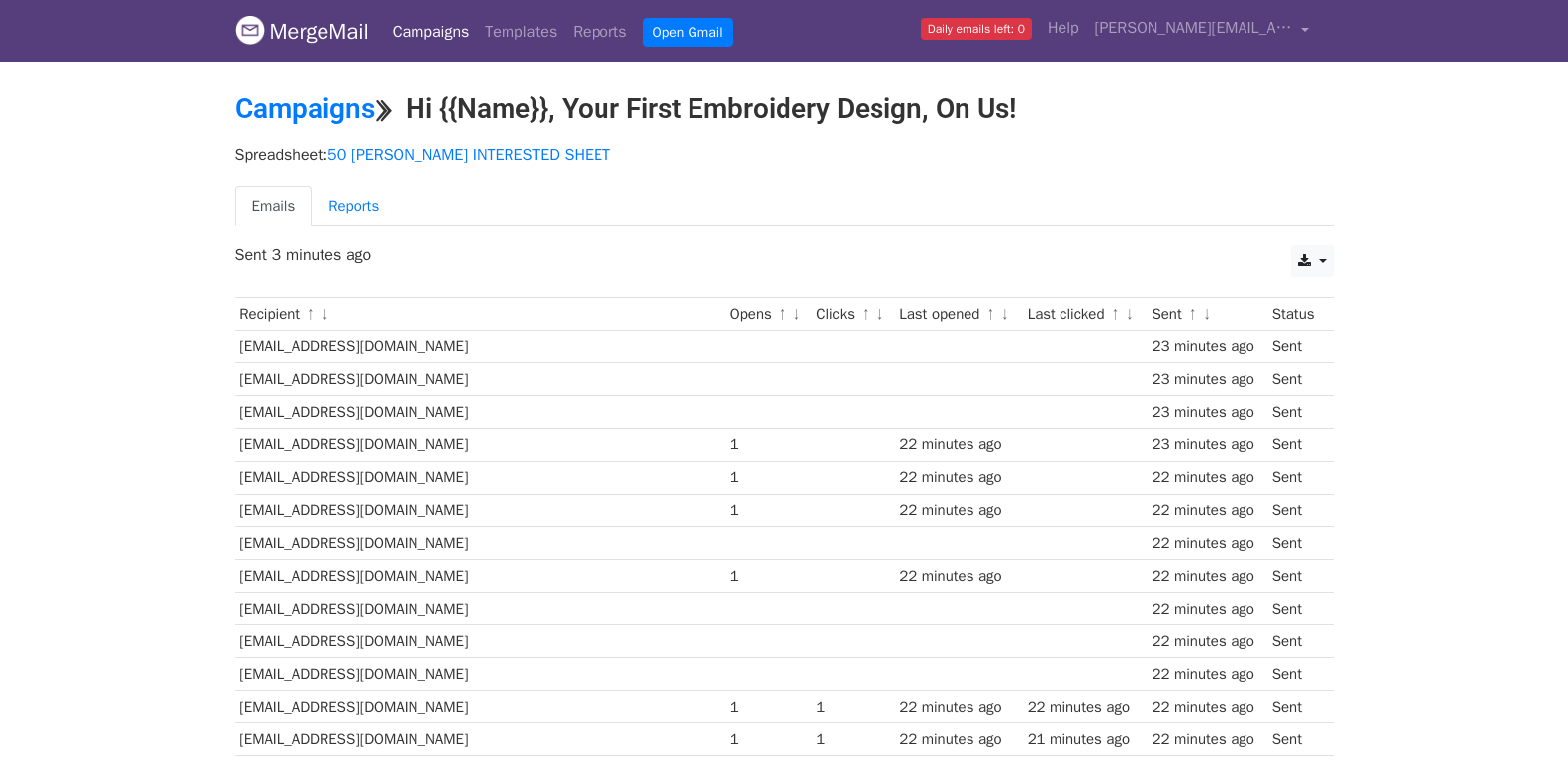 scroll, scrollTop: 792, scrollLeft: 0, axis: vertical 